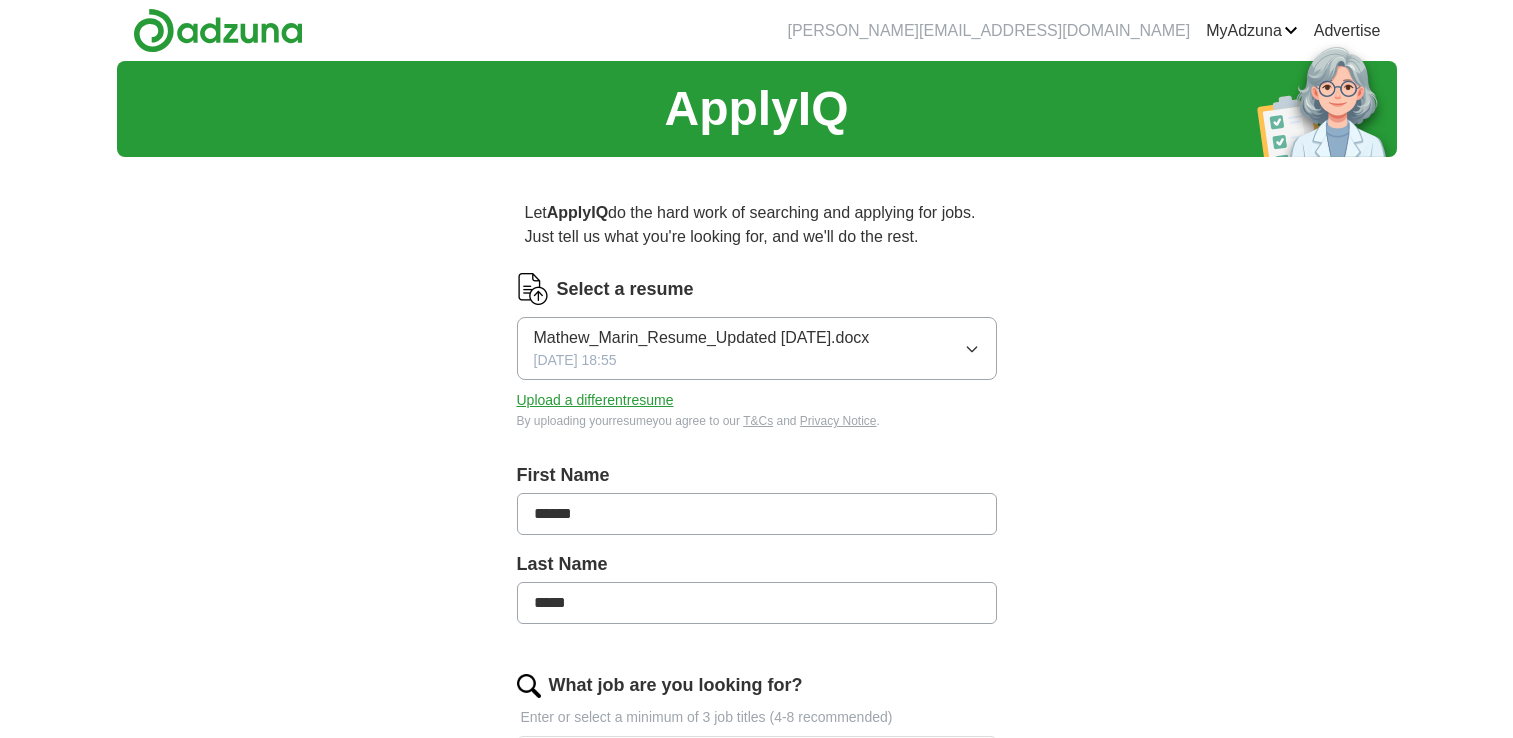 scroll, scrollTop: 0, scrollLeft: 0, axis: both 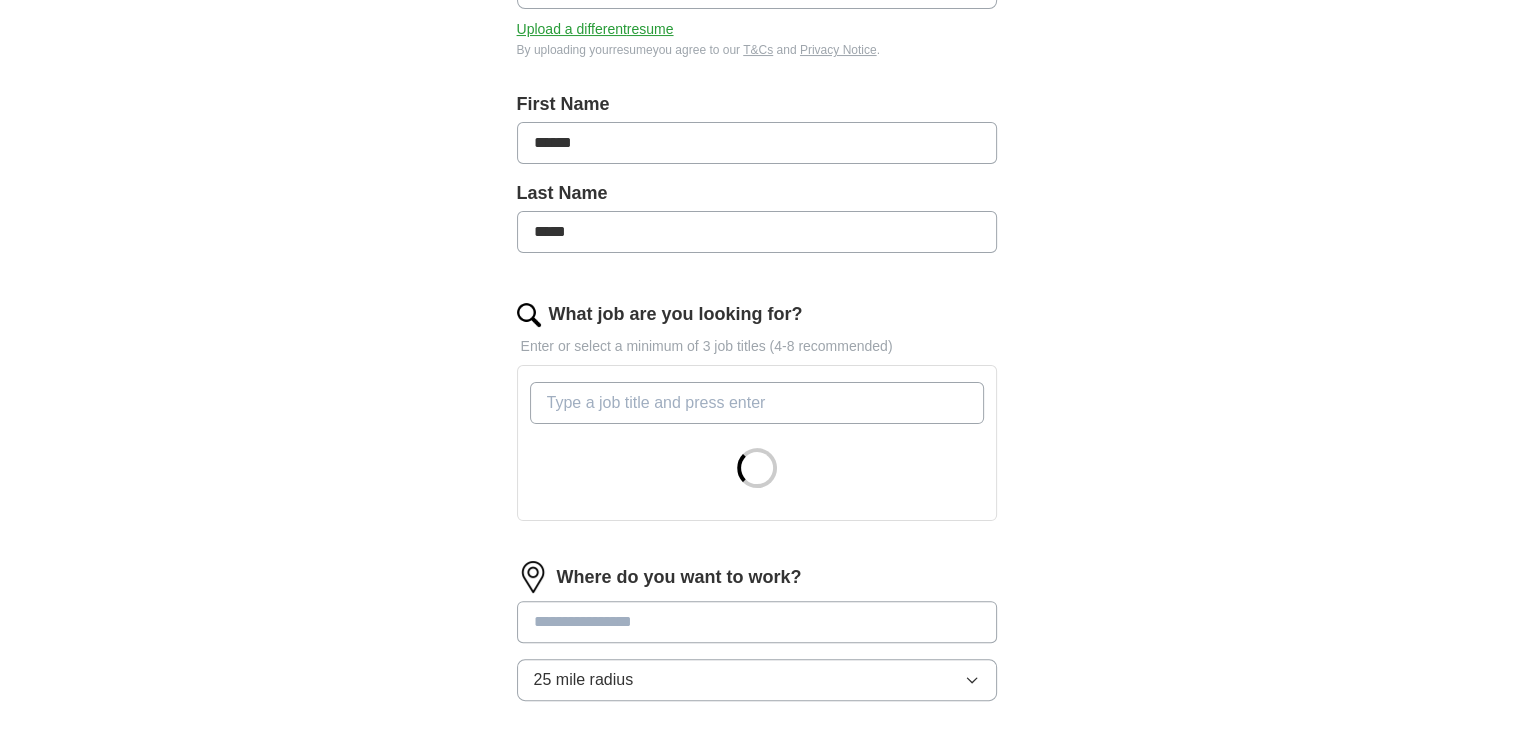 click on "What job are you looking for?" at bounding box center (757, 403) 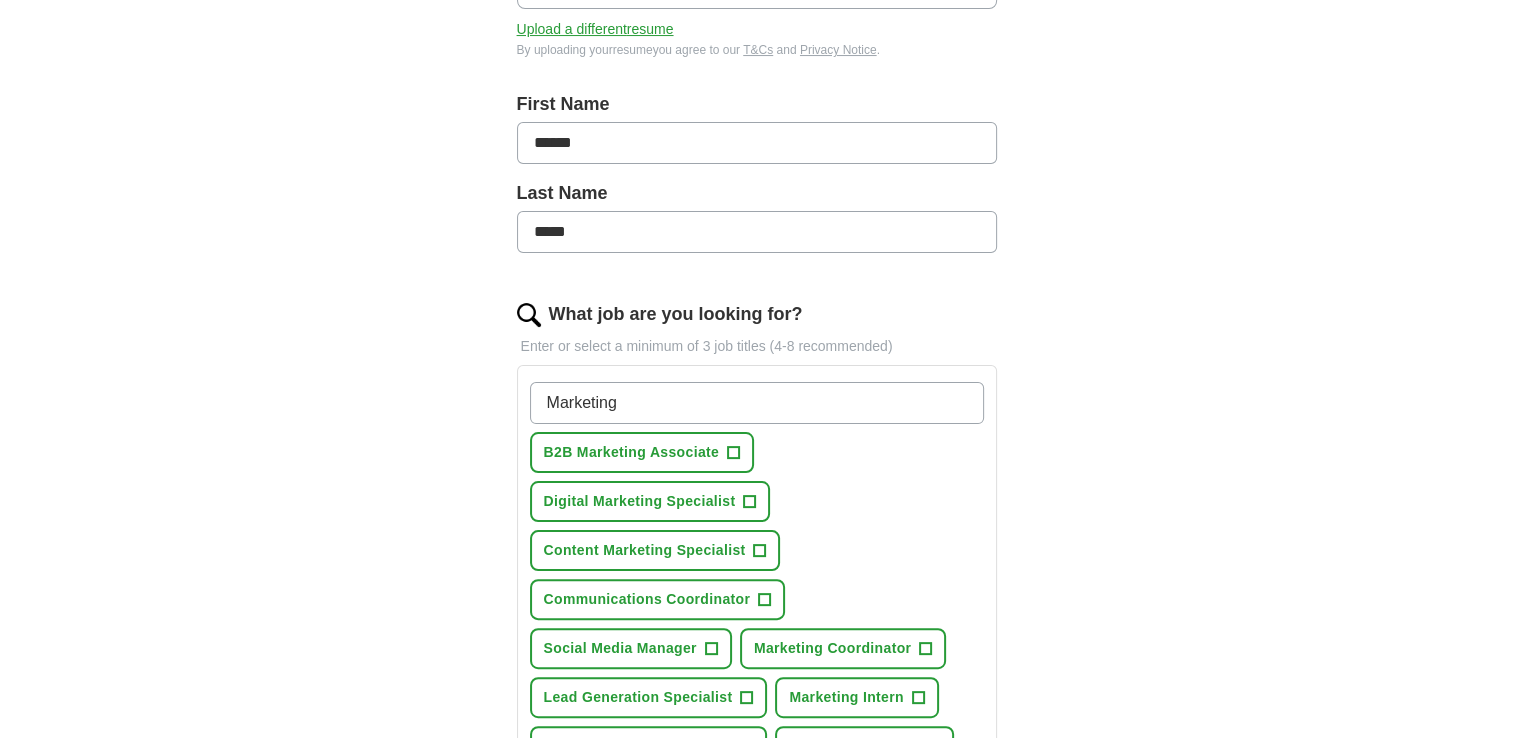 scroll, scrollTop: 430, scrollLeft: 0, axis: vertical 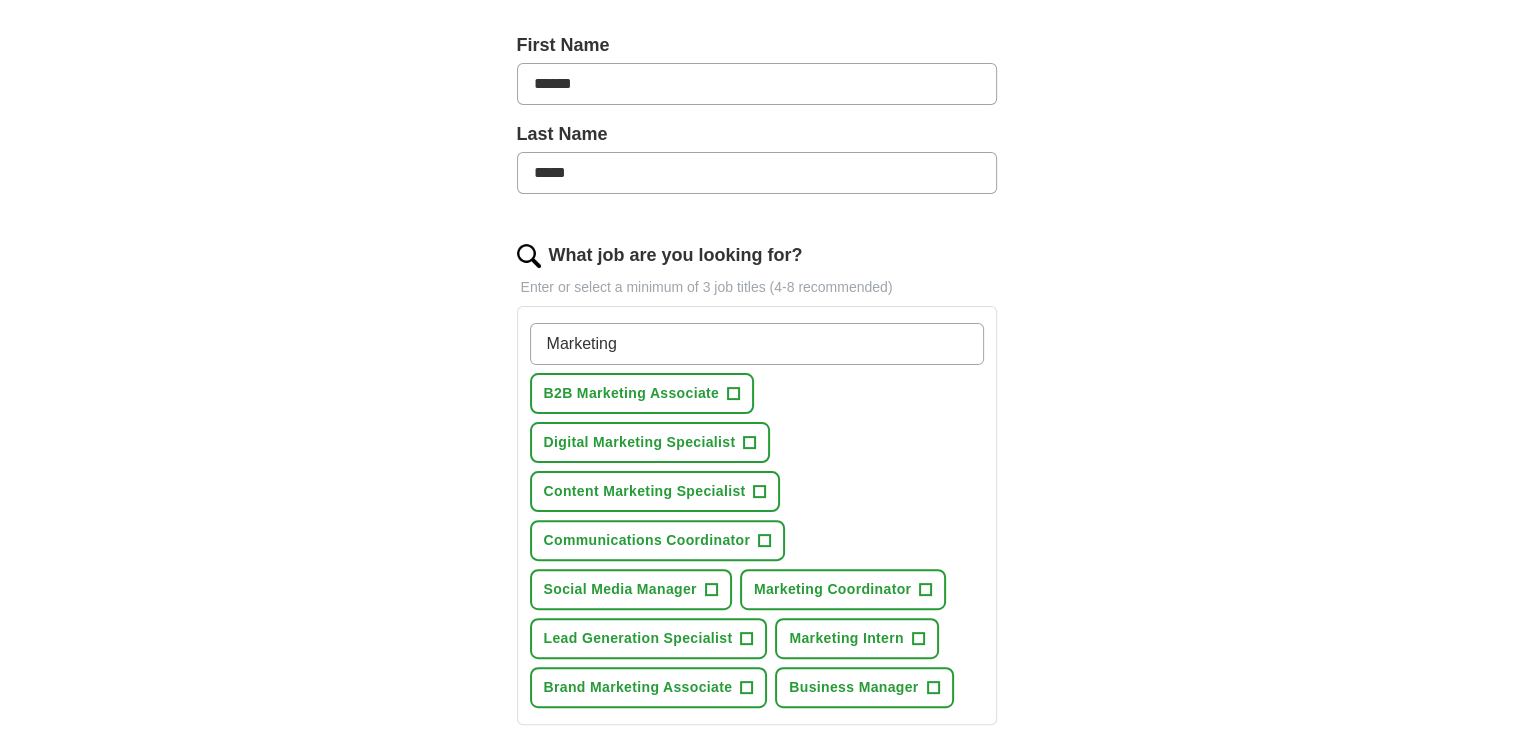 type on "Marketing" 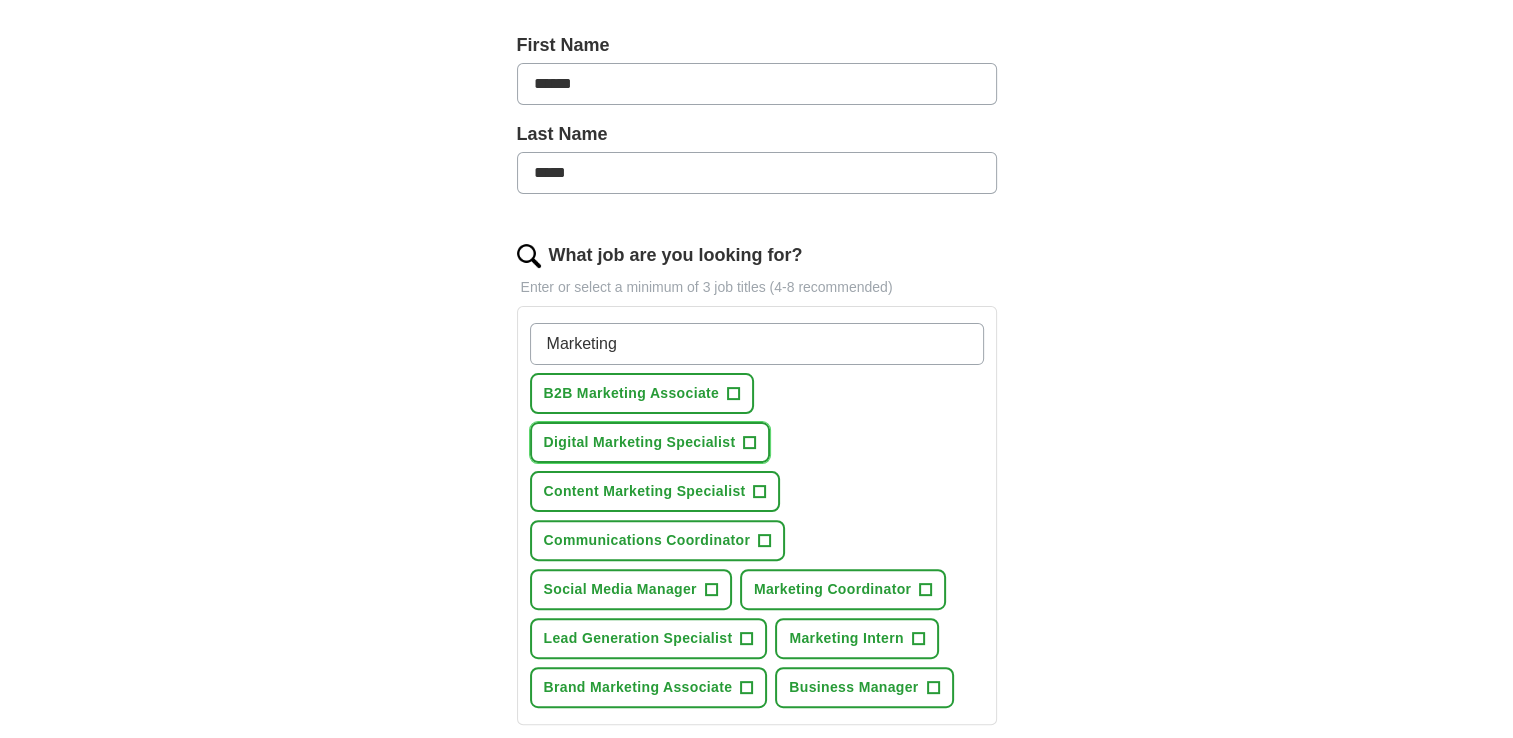 click on "Digital Marketing Specialist +" at bounding box center [650, 442] 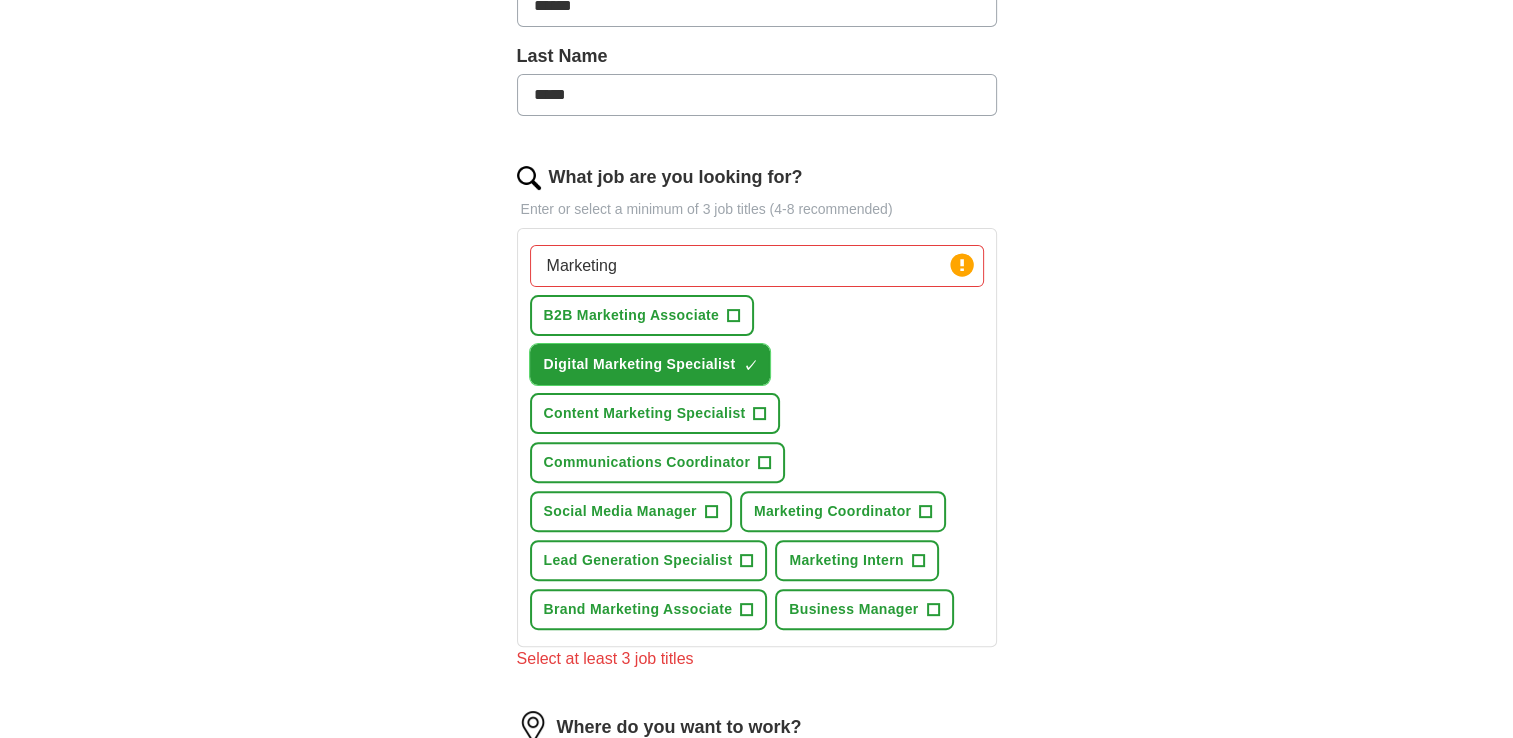 scroll, scrollTop: 510, scrollLeft: 0, axis: vertical 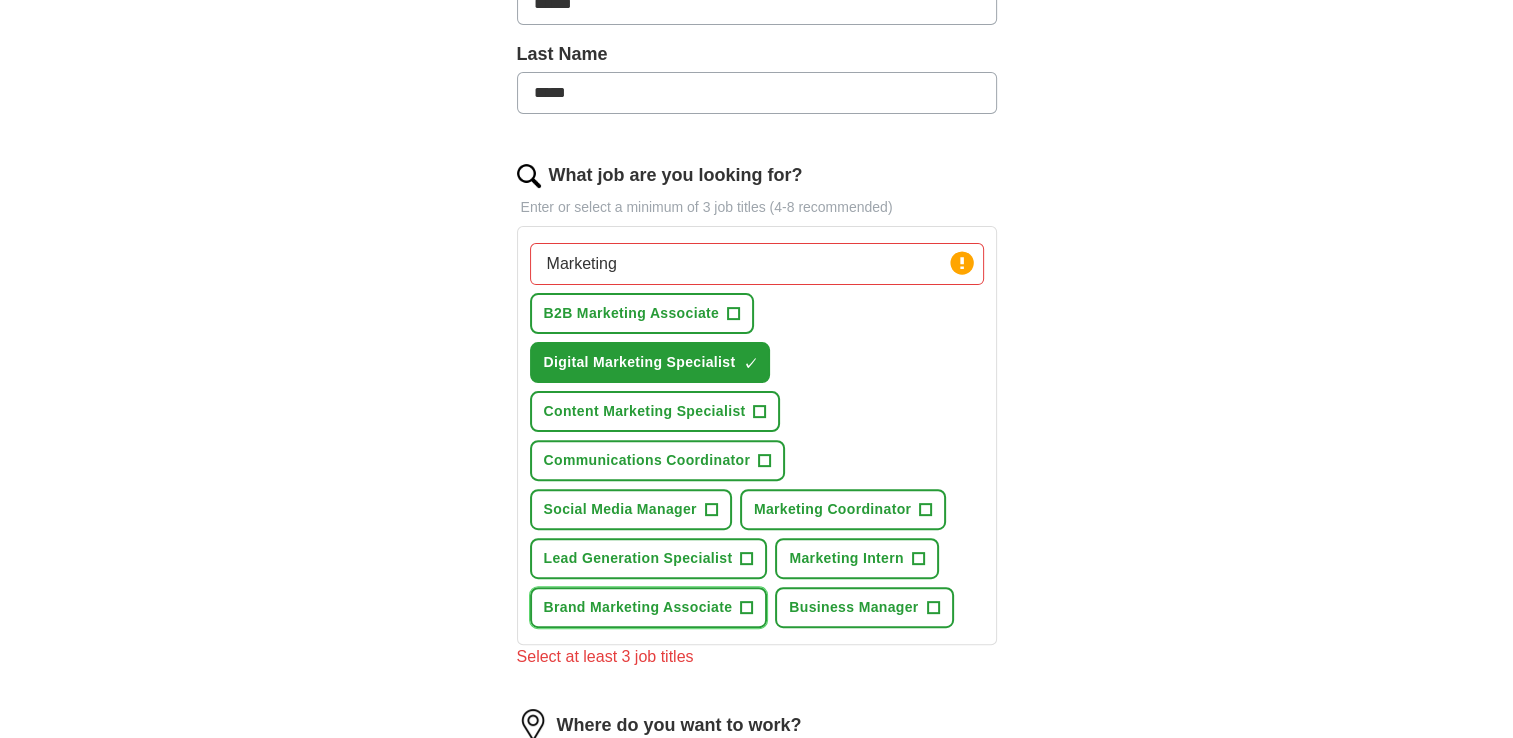 click on "+" at bounding box center (747, 608) 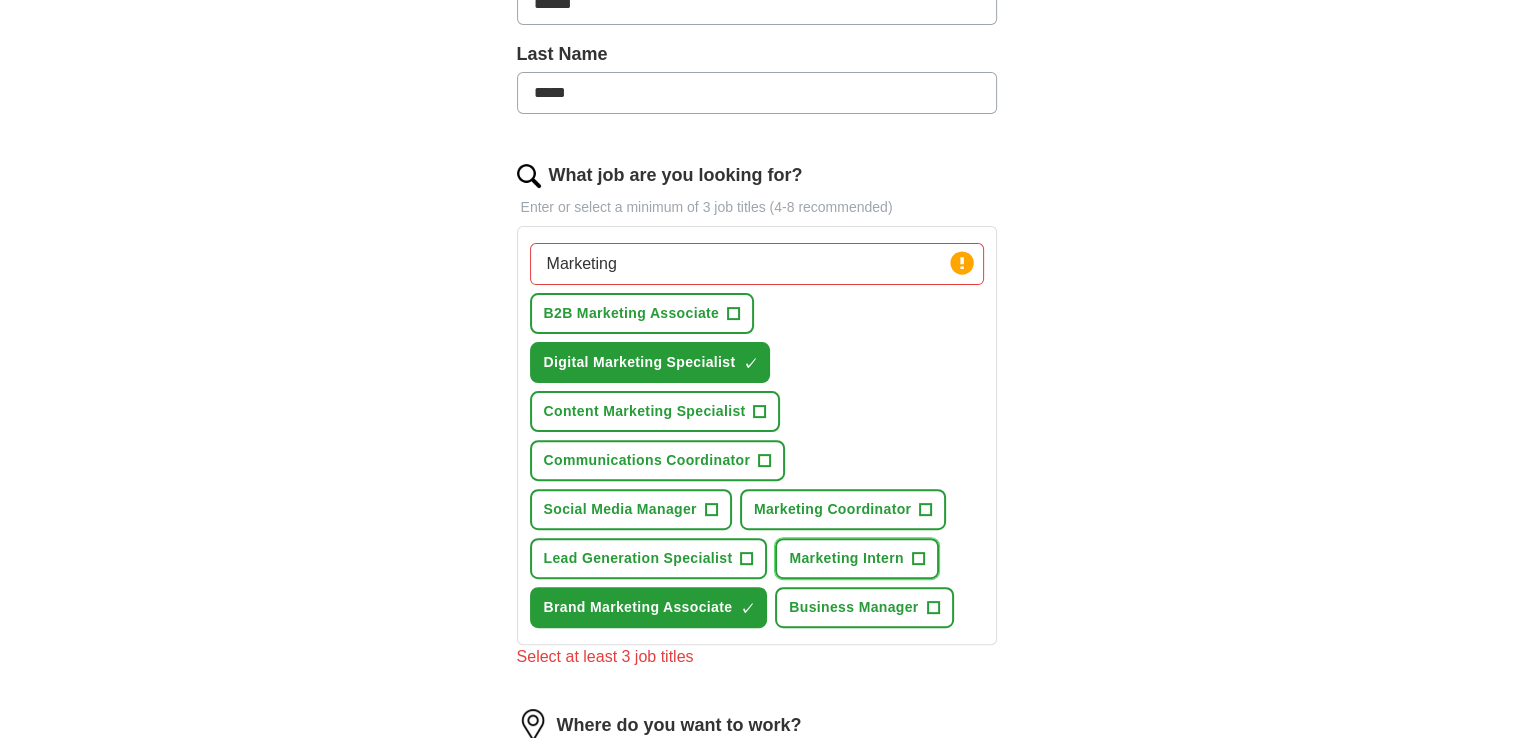 click on "+" at bounding box center [918, 559] 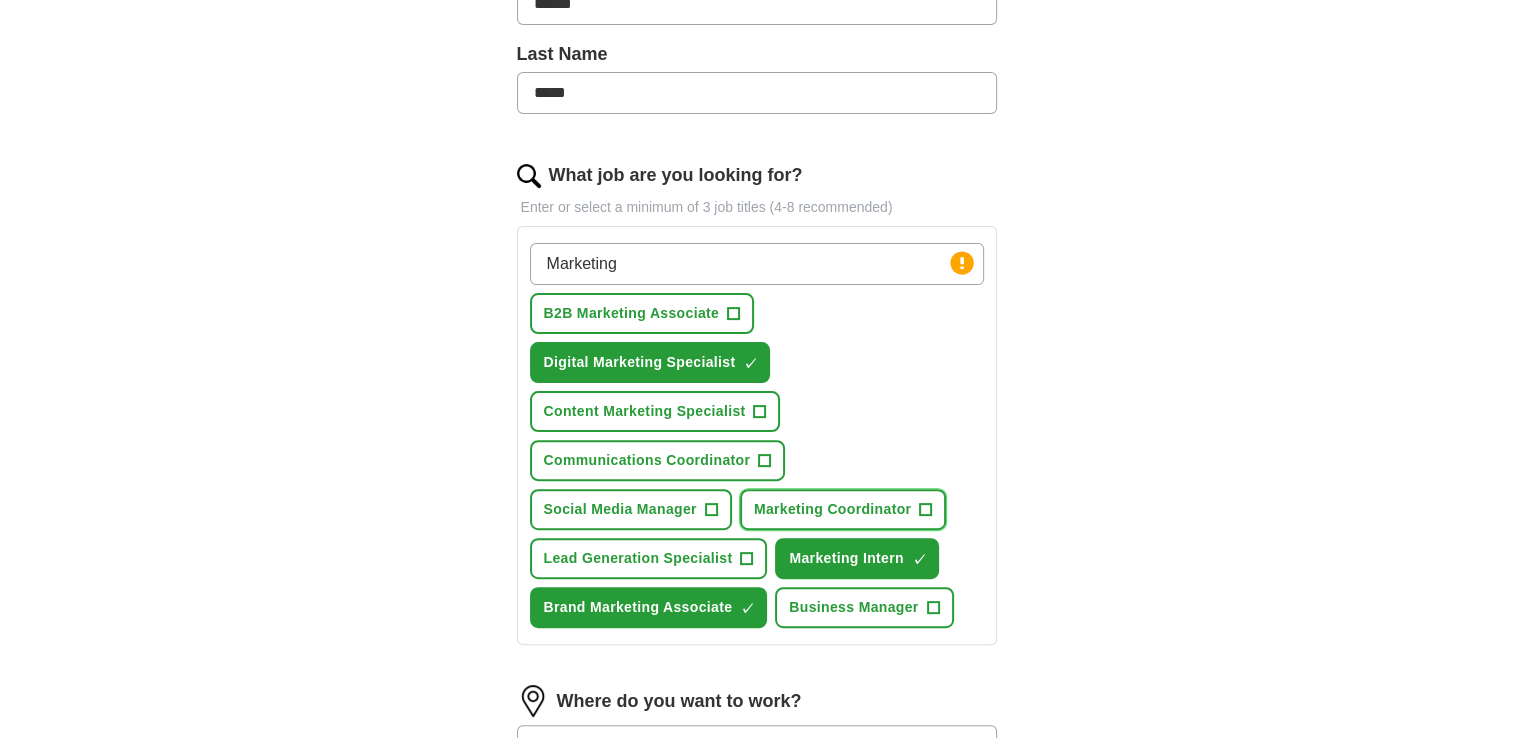 click on "Marketing Coordinator +" at bounding box center [843, 509] 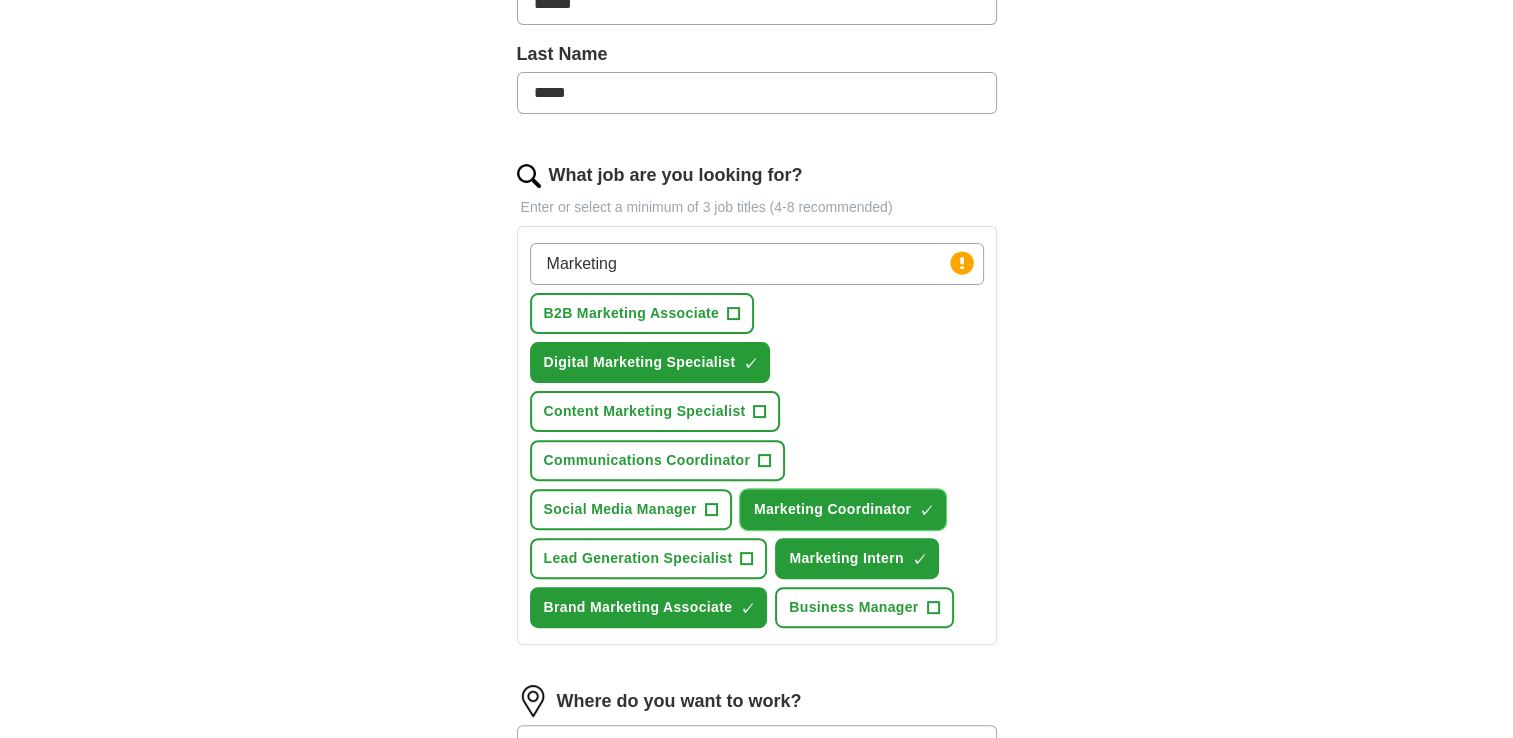 click on "Marketing Coordinator ✓ ×" at bounding box center [843, 509] 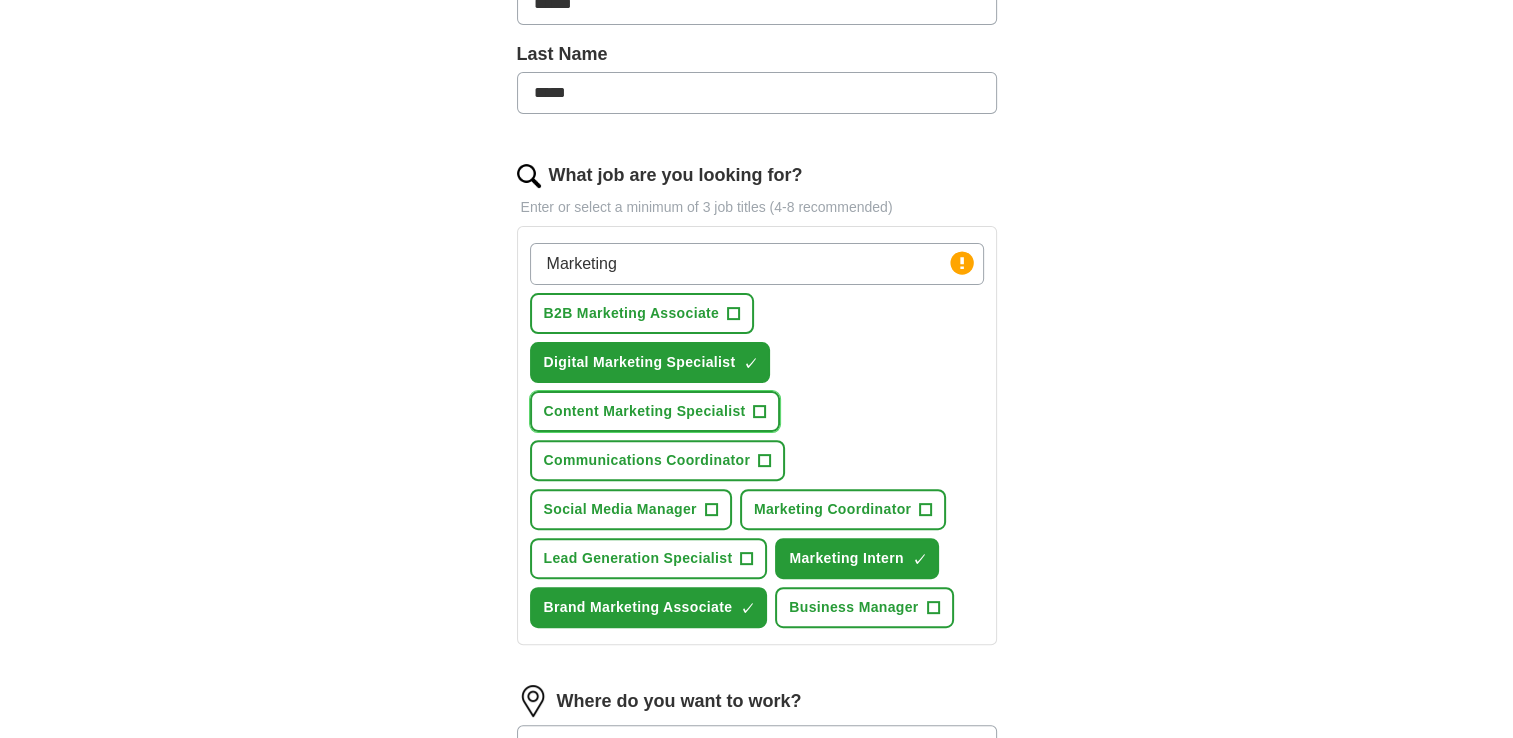 click on "Content Marketing Specialist" at bounding box center (645, 411) 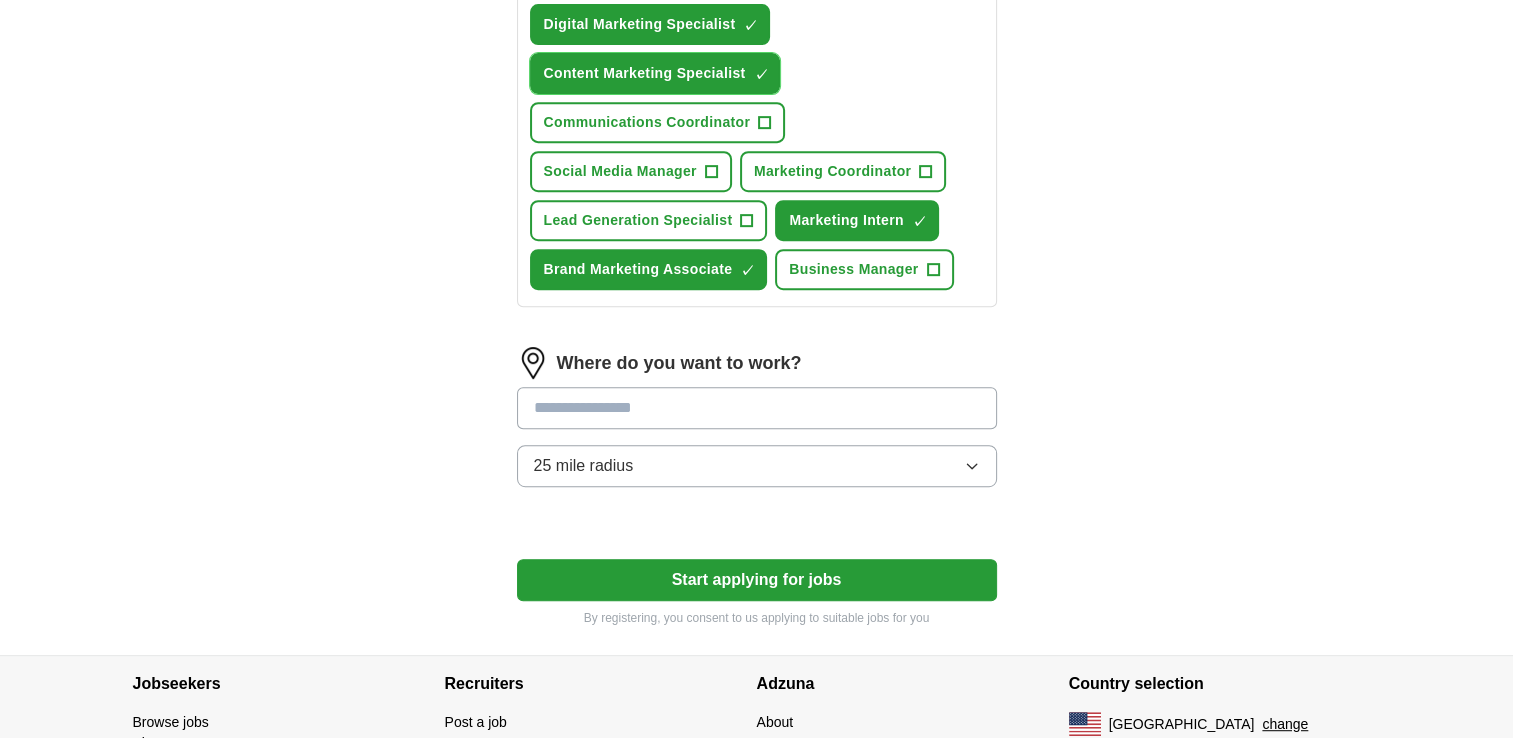 scroll, scrollTop: 850, scrollLeft: 0, axis: vertical 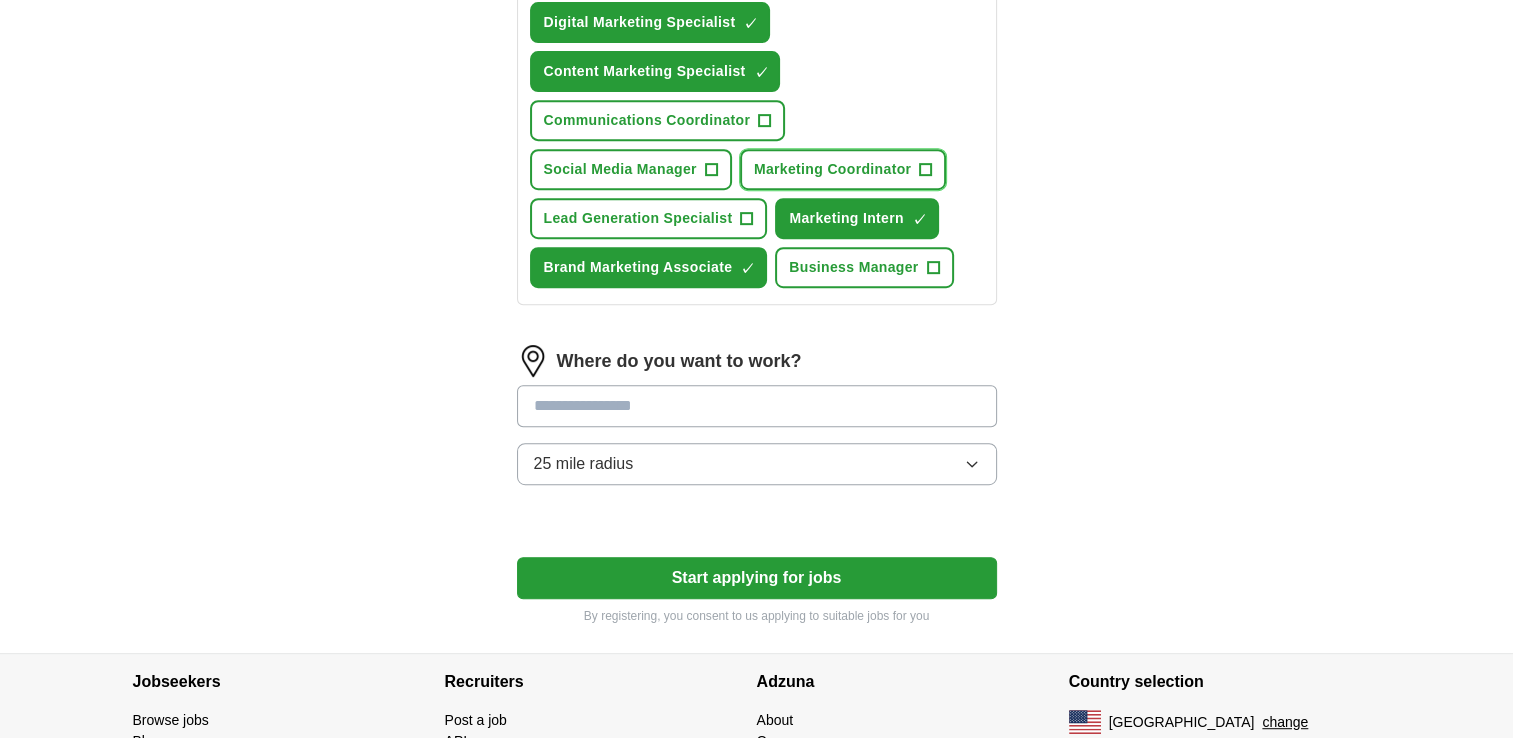 click on "Marketing Coordinator" at bounding box center (832, 169) 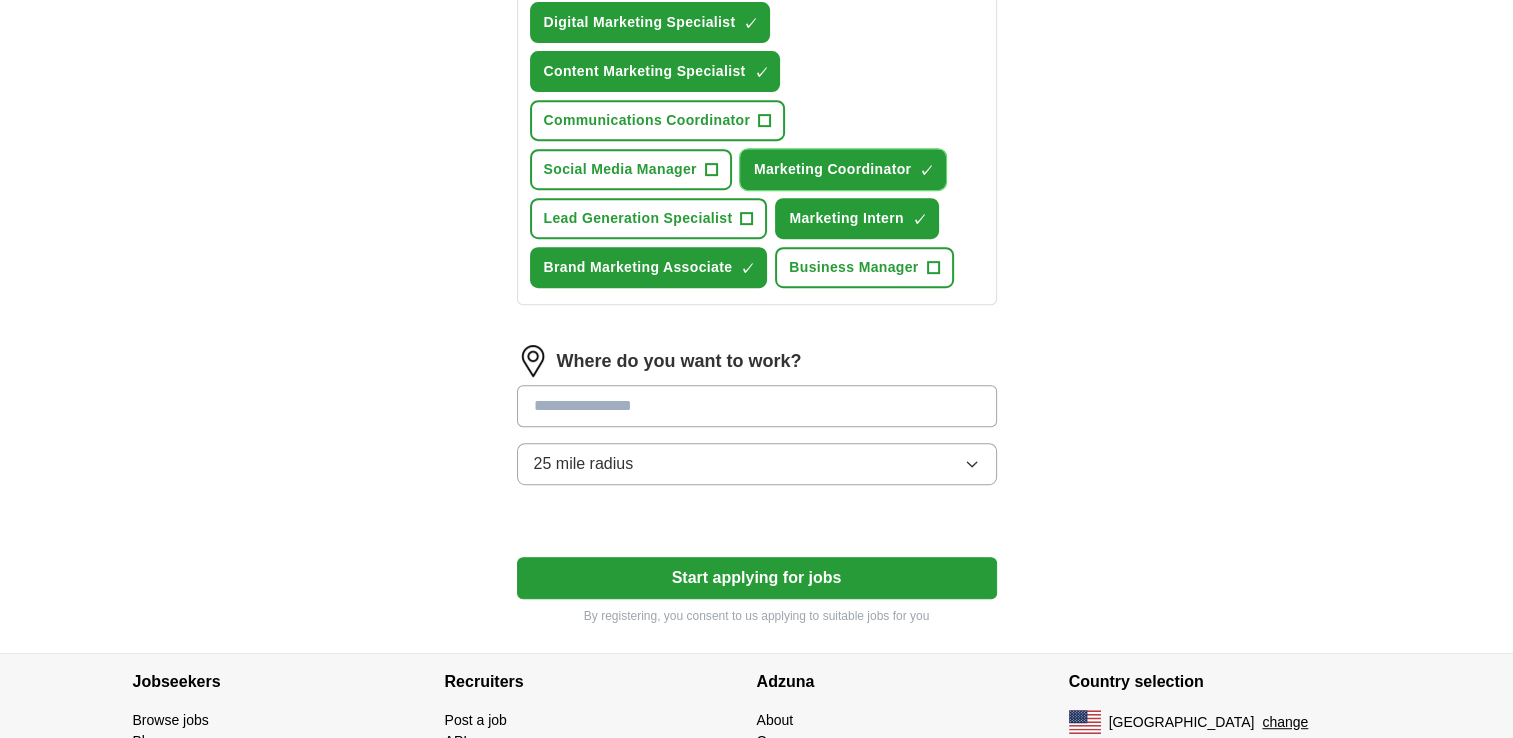scroll, scrollTop: 656, scrollLeft: 0, axis: vertical 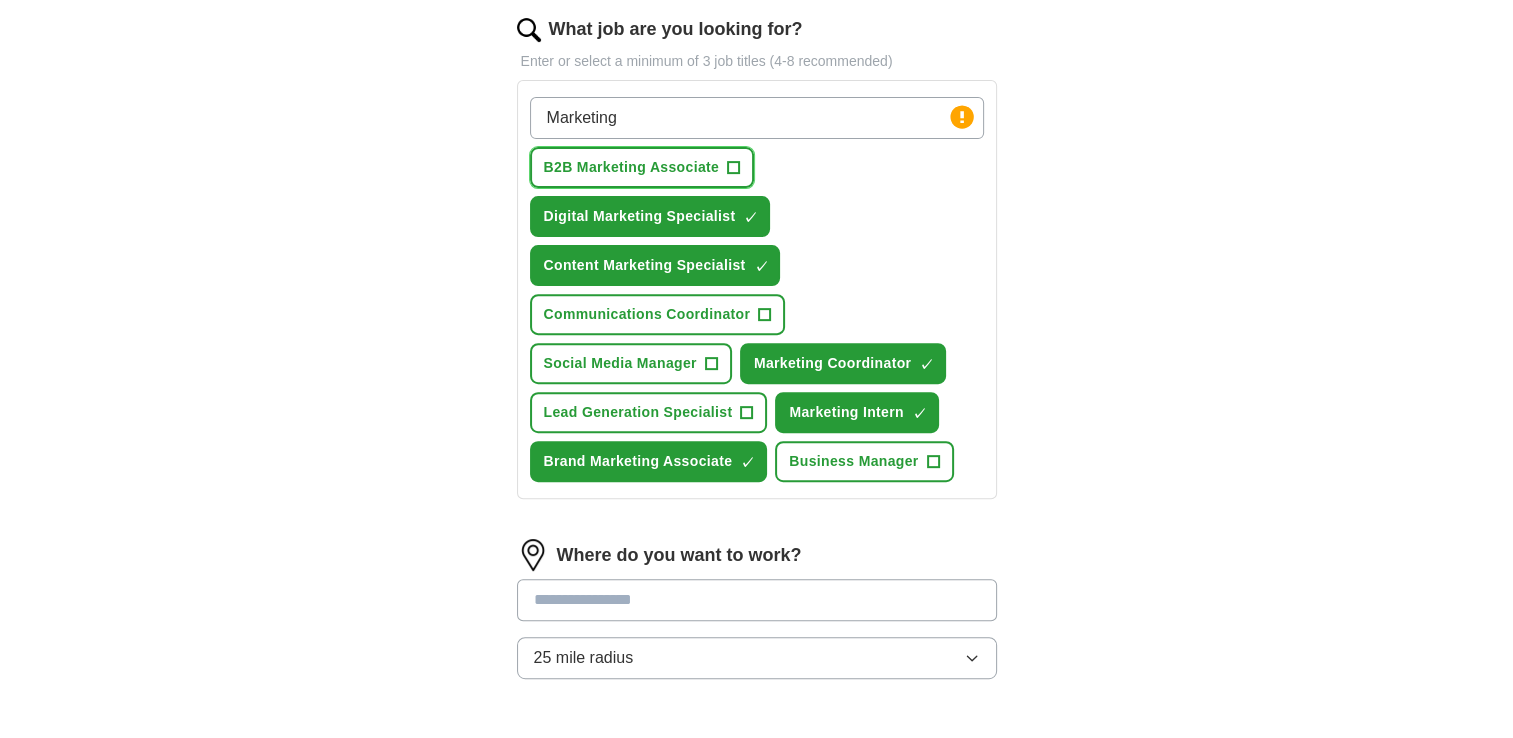 click on "+" at bounding box center [734, 168] 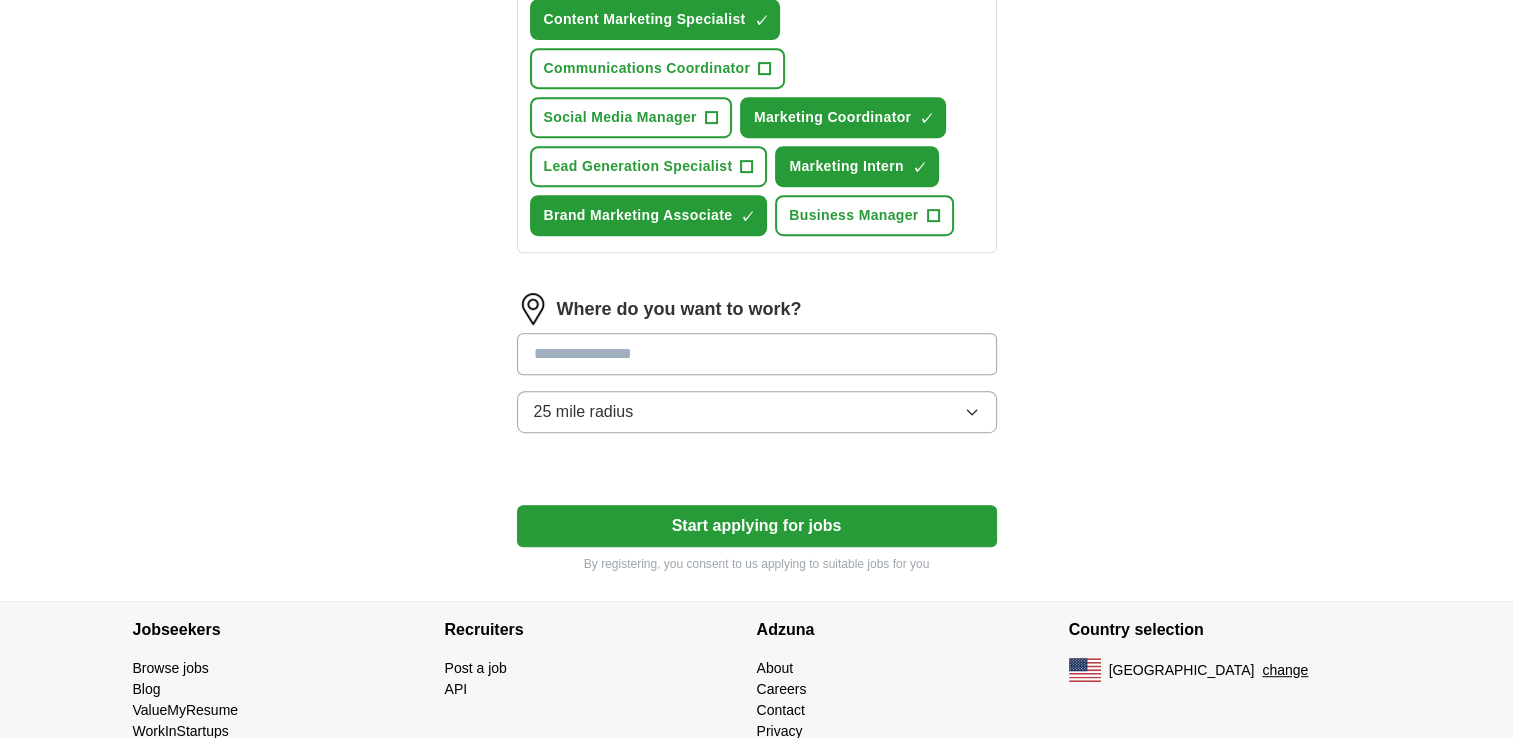 scroll, scrollTop: 904, scrollLeft: 0, axis: vertical 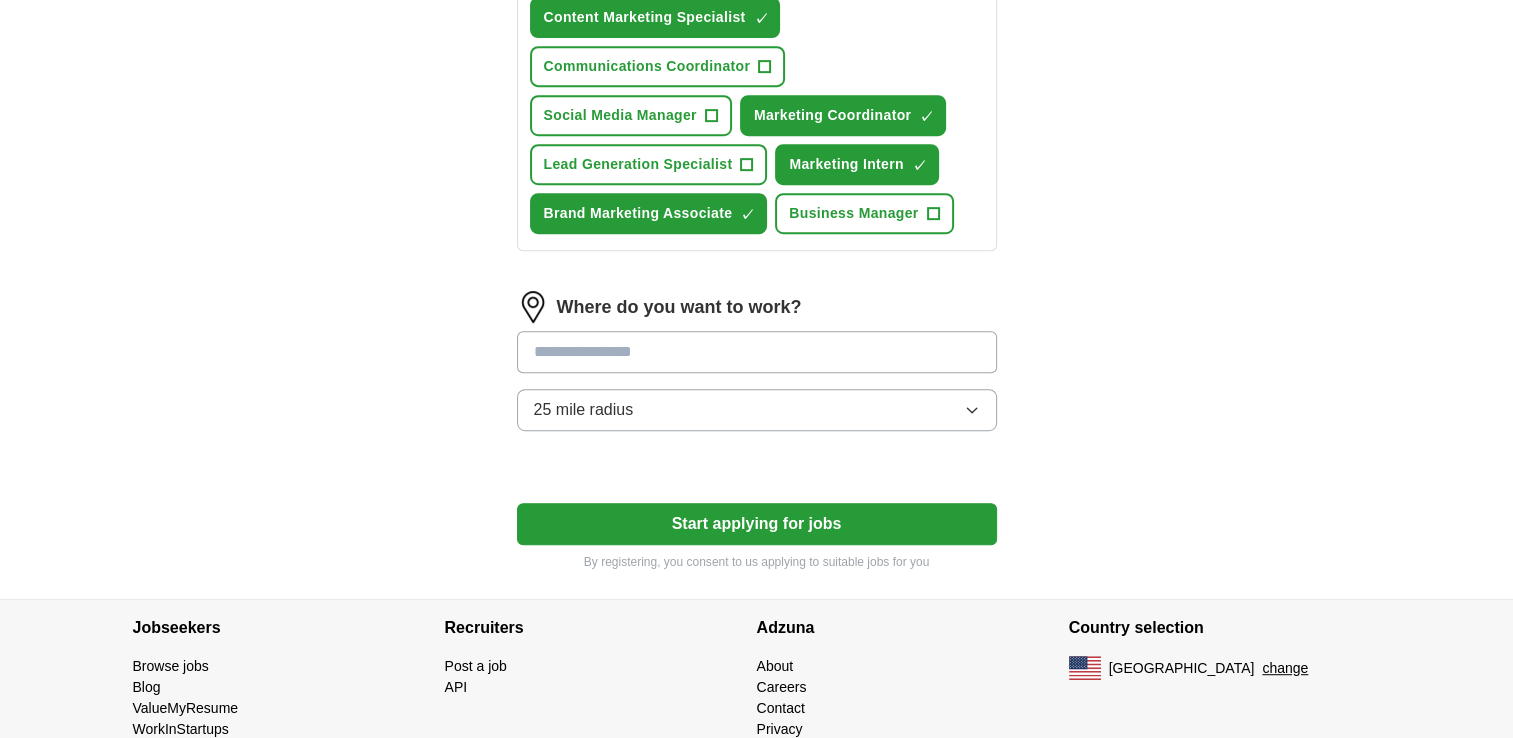 click at bounding box center (757, 352) 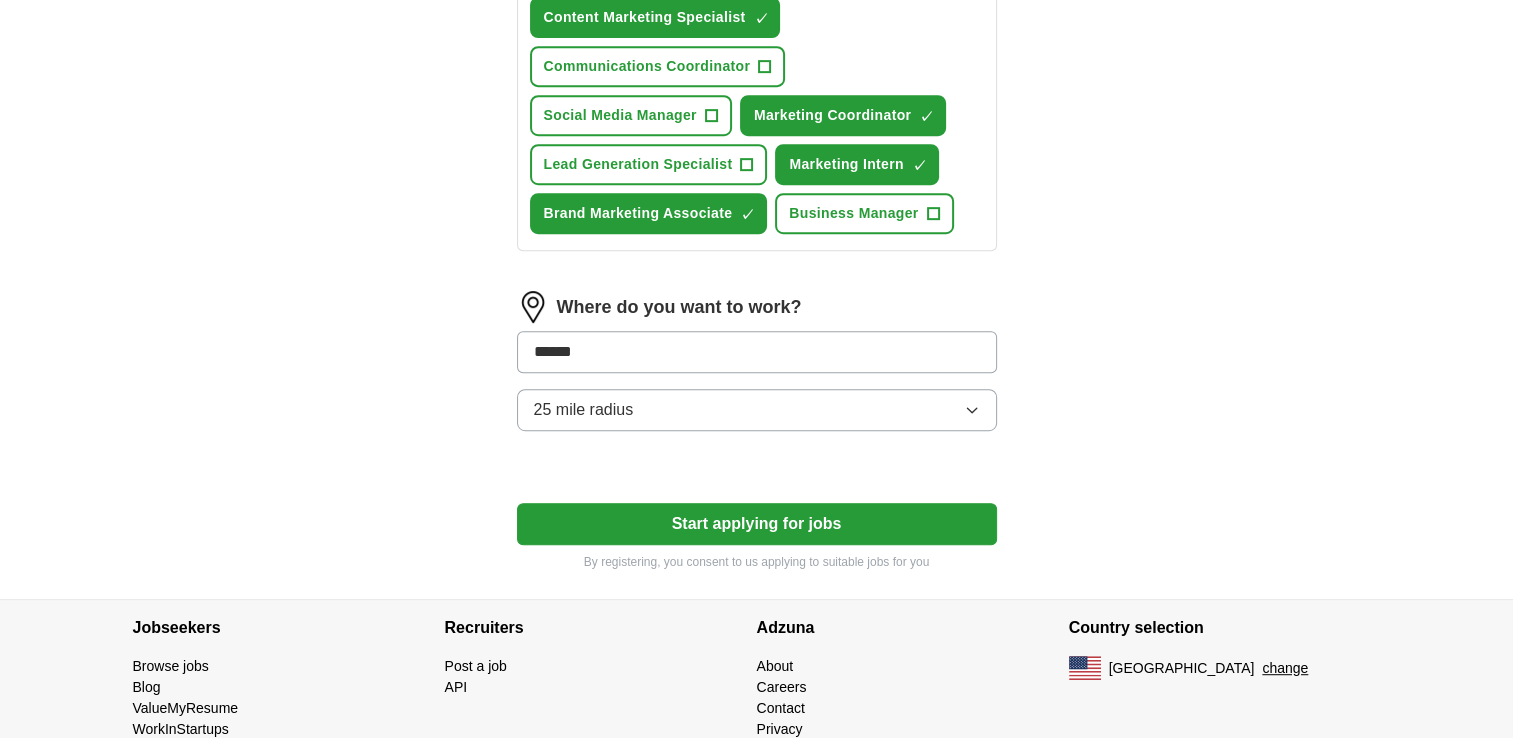 type on "******" 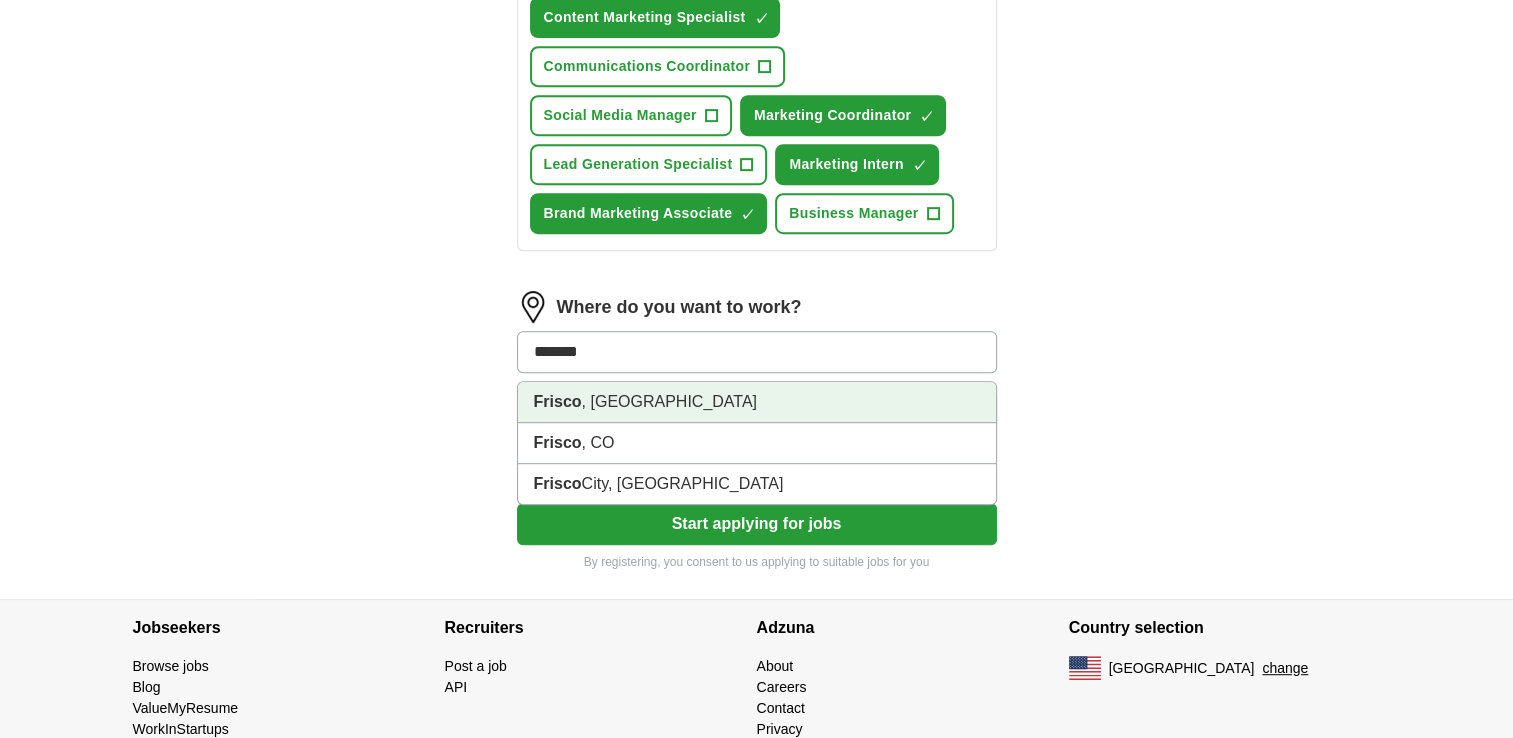 click on "Frisco , TX" at bounding box center [757, 402] 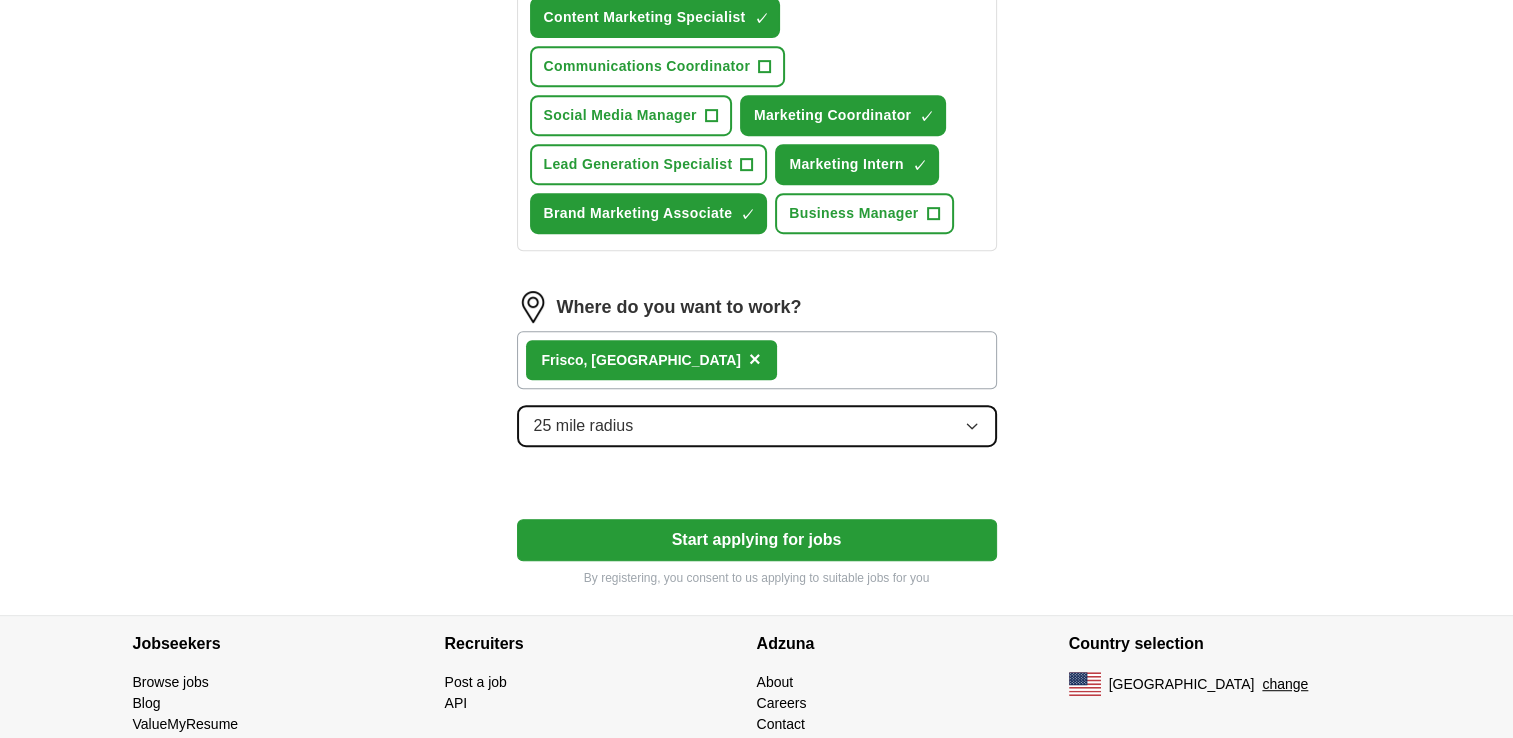 click on "25 mile radius" at bounding box center [584, 426] 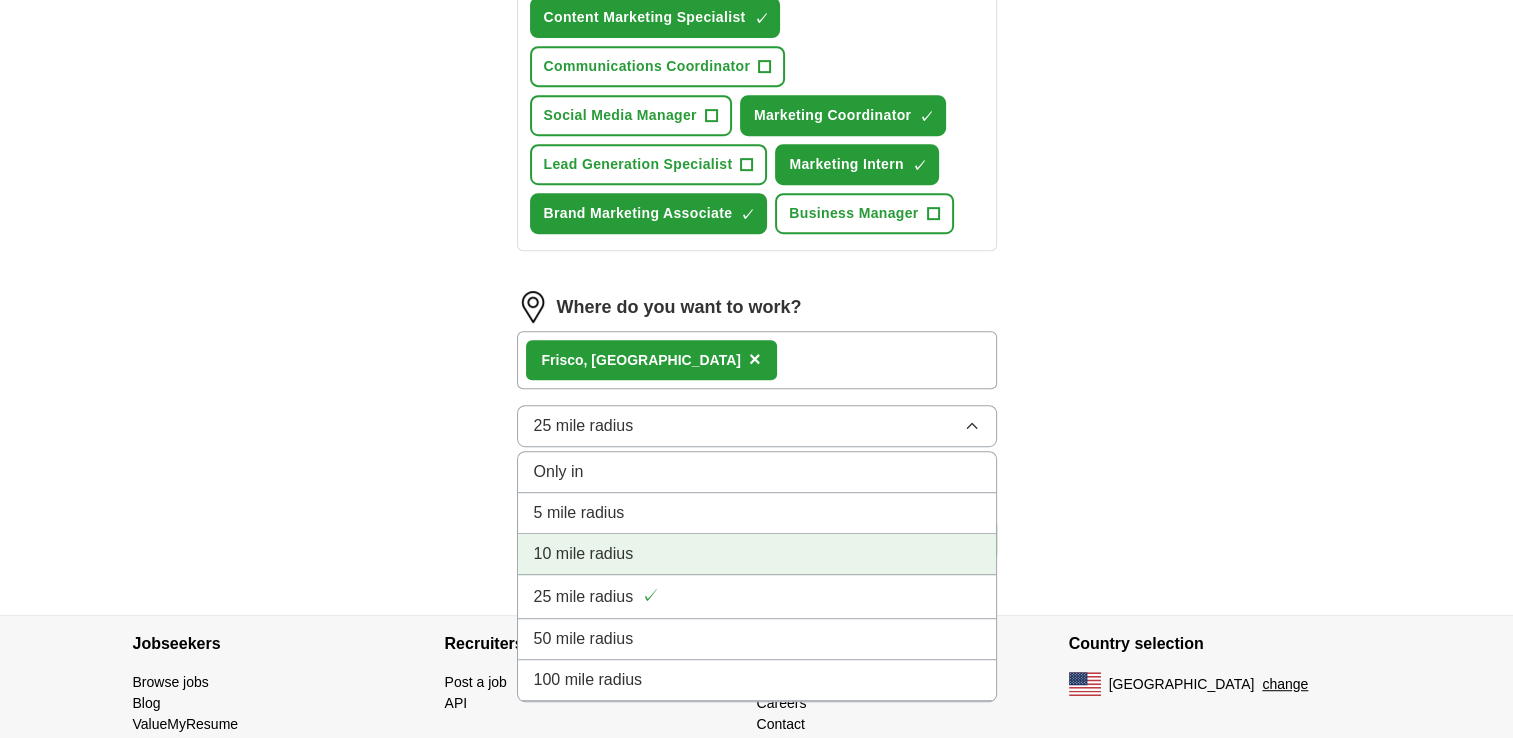 click on "10 mile radius" at bounding box center [584, 554] 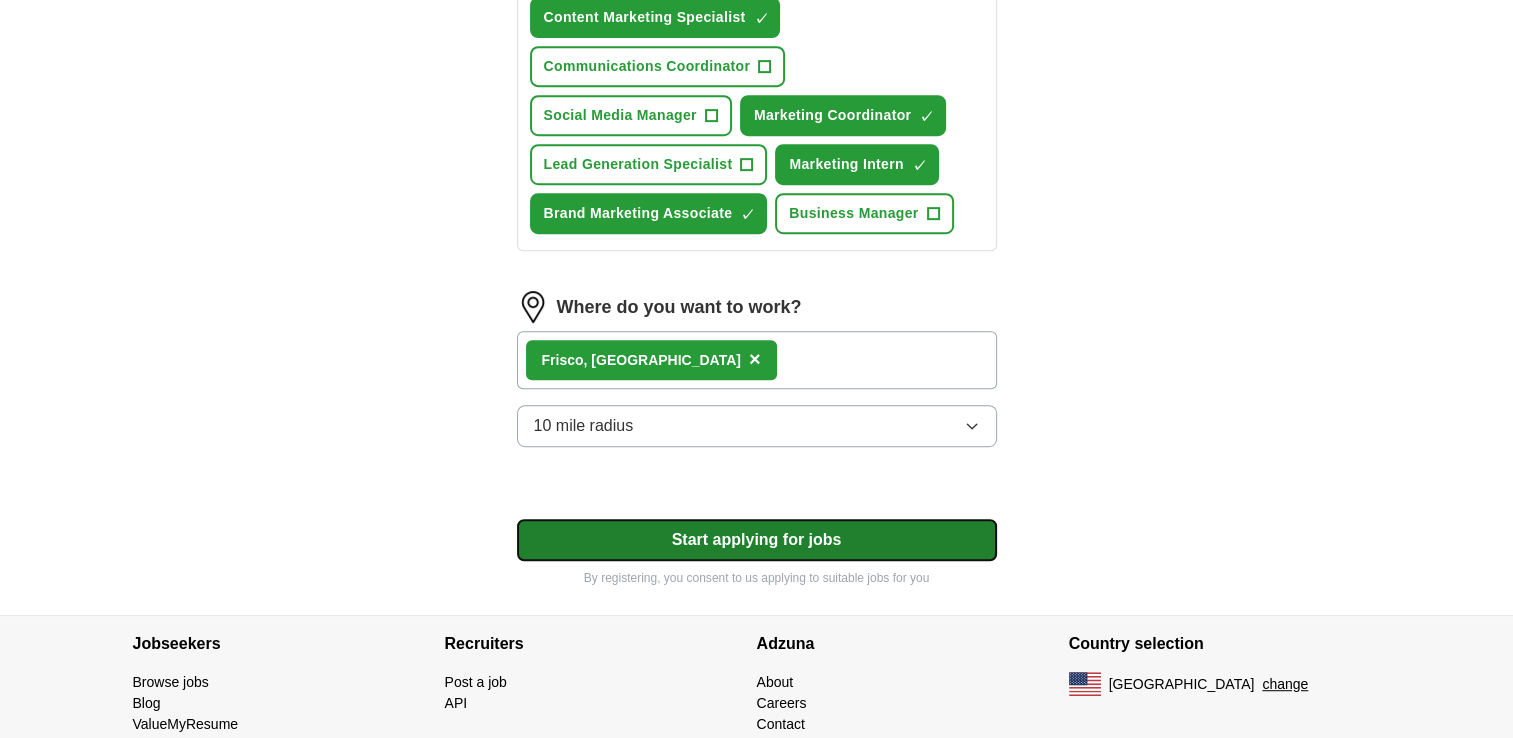 click on "Start applying for jobs" at bounding box center (757, 540) 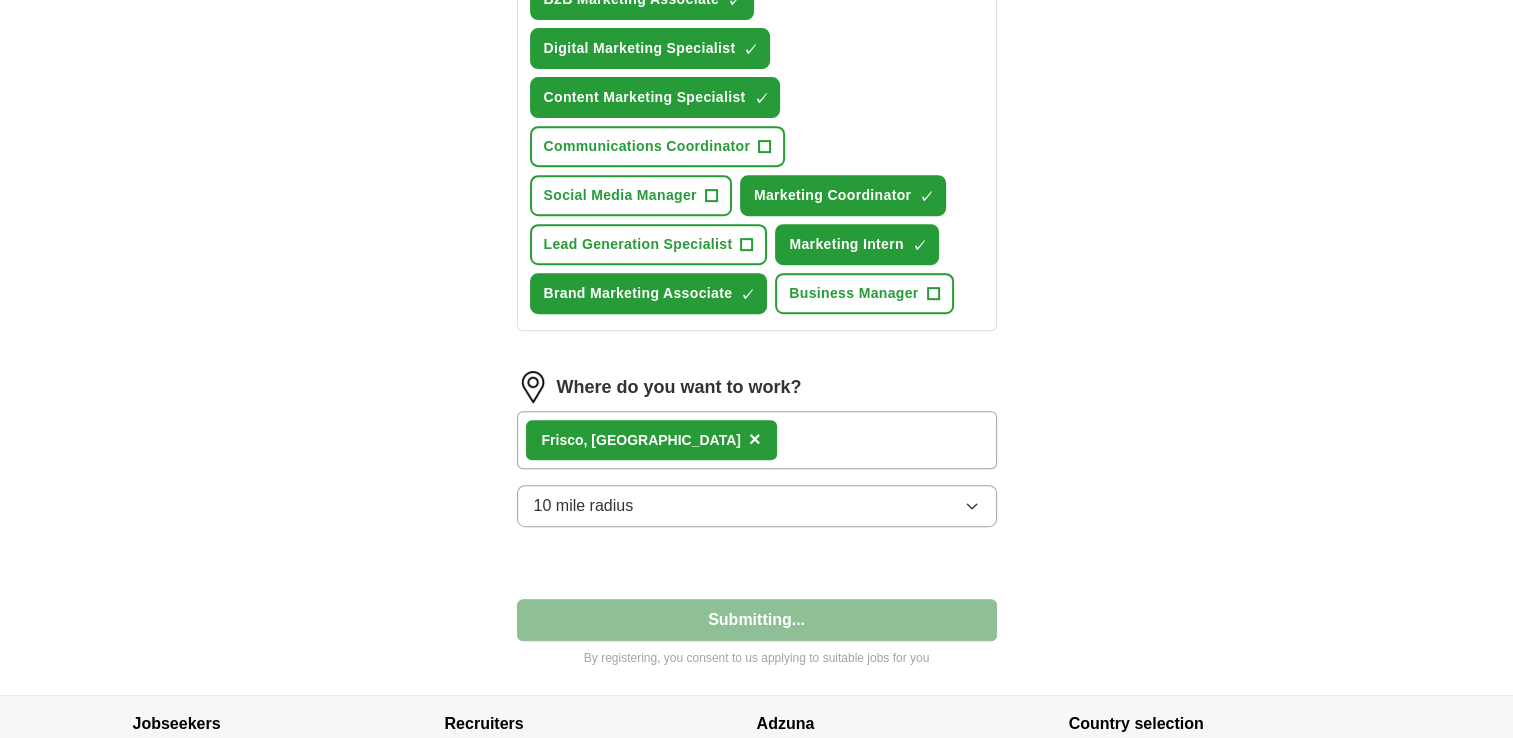 select on "**" 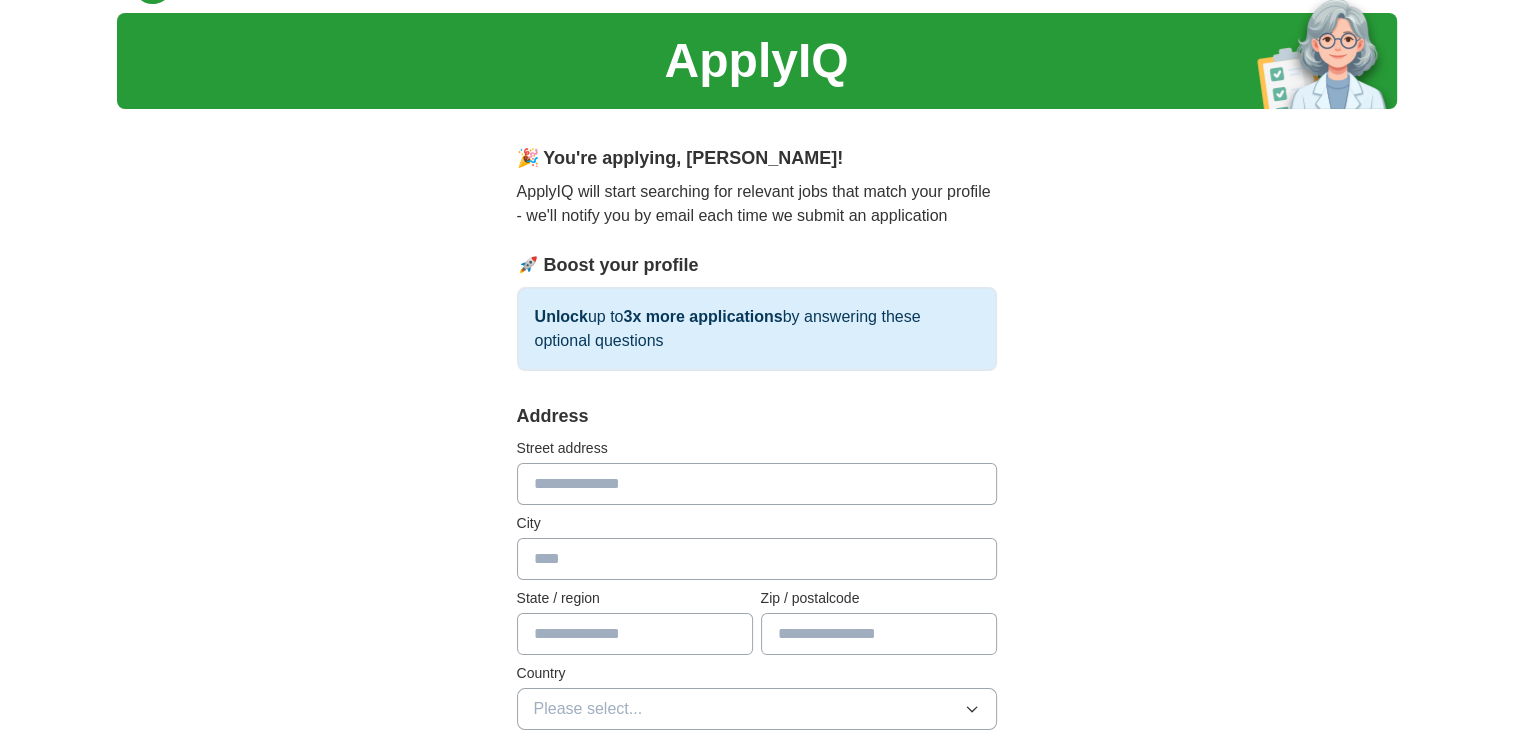scroll, scrollTop: 55, scrollLeft: 0, axis: vertical 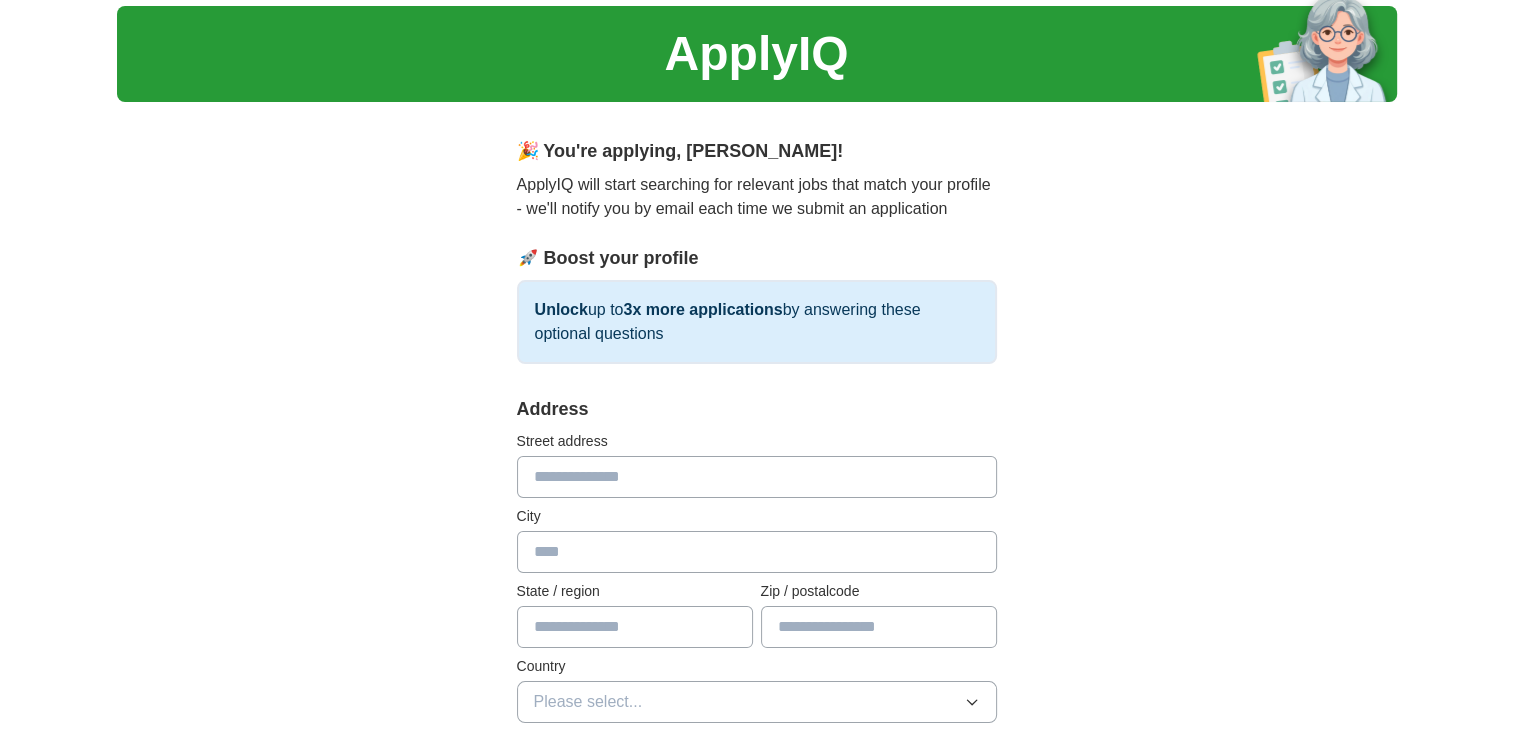 click at bounding box center (757, 477) 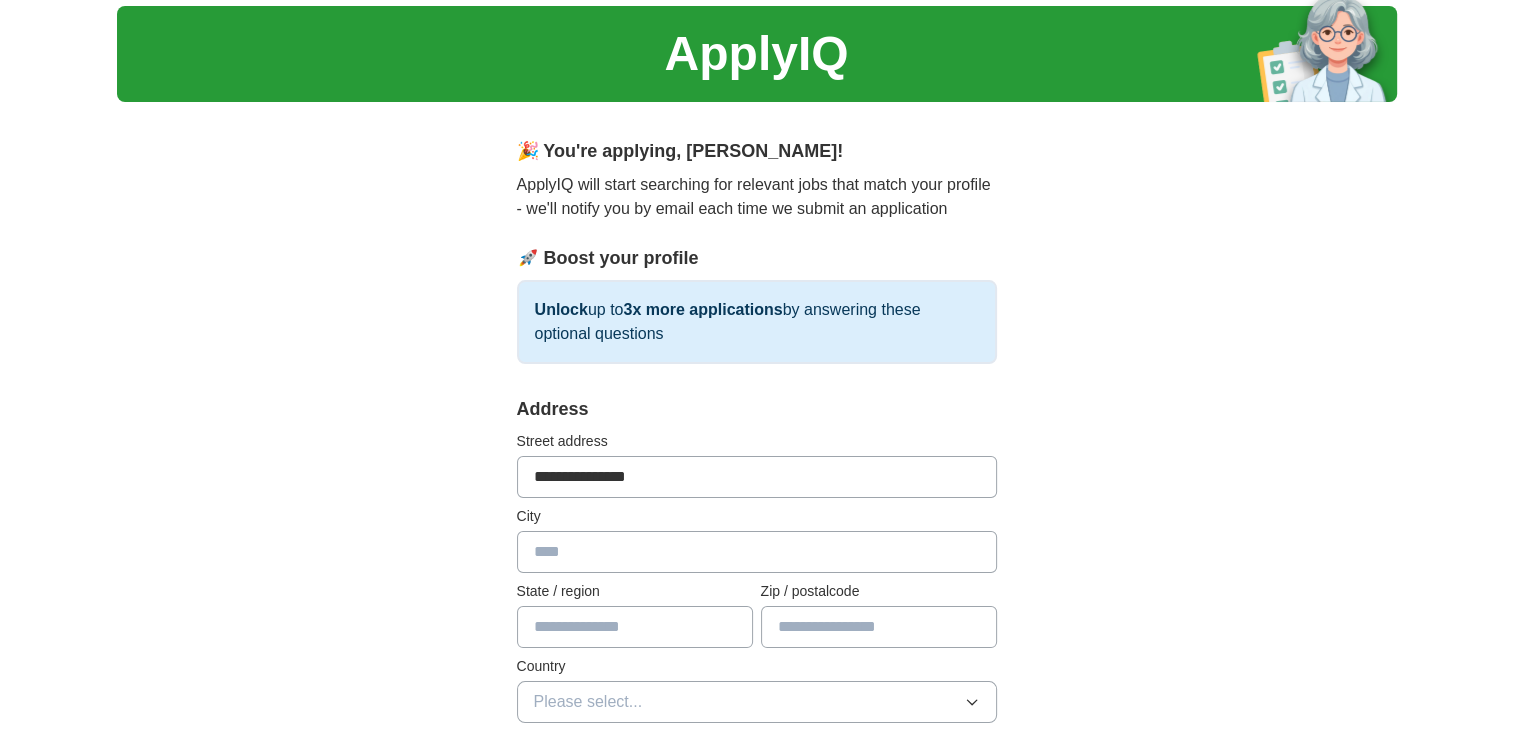 type on "**********" 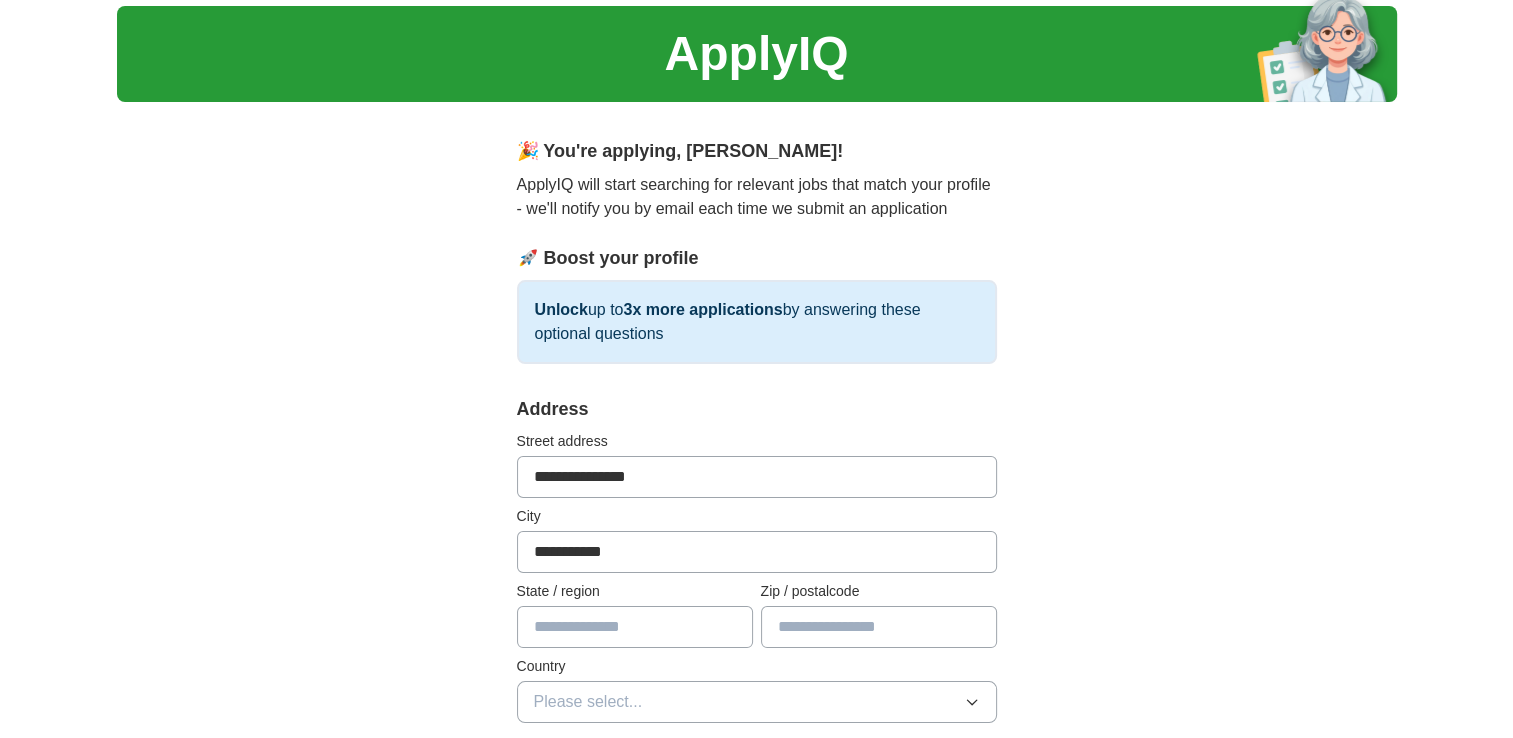 type on "*****" 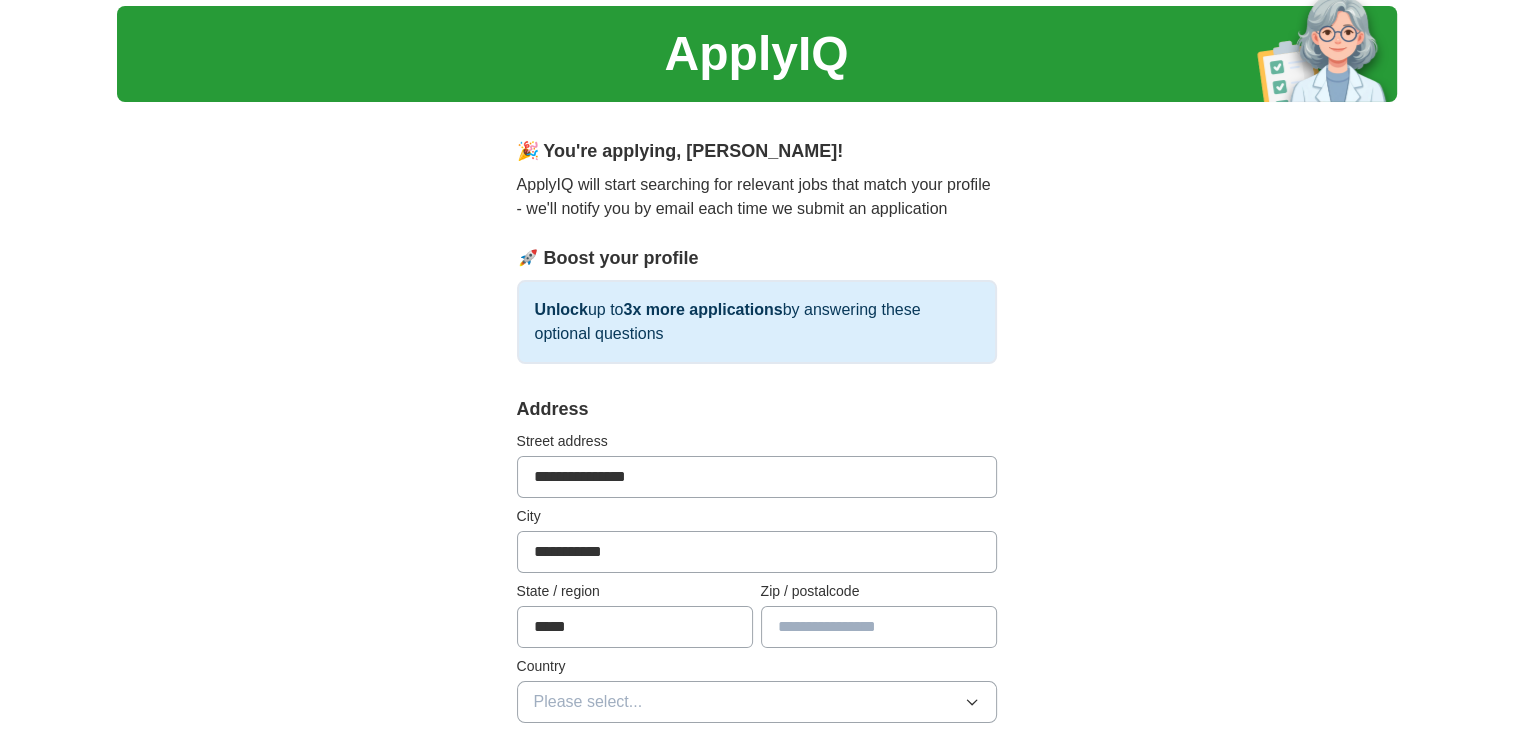 type on "*****" 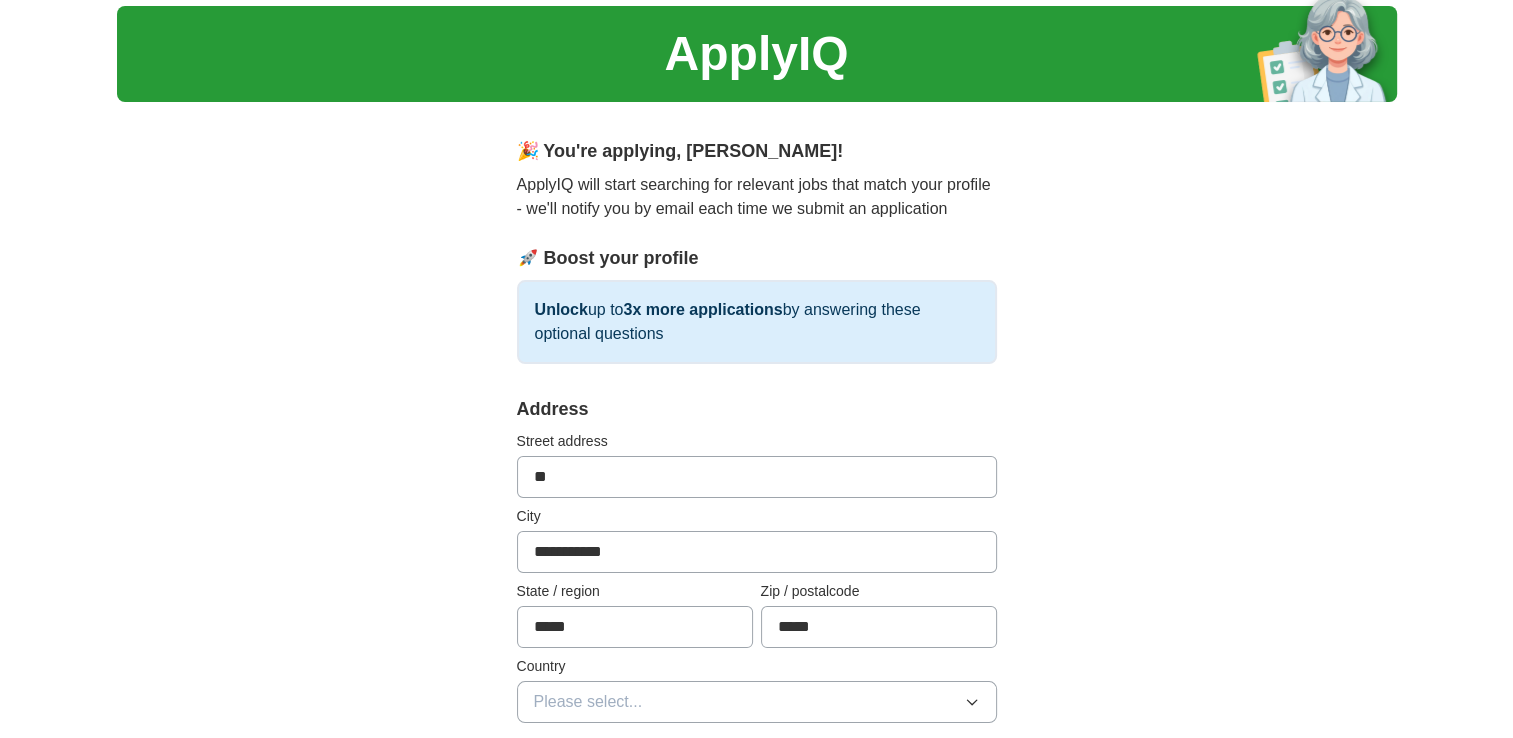 type on "*" 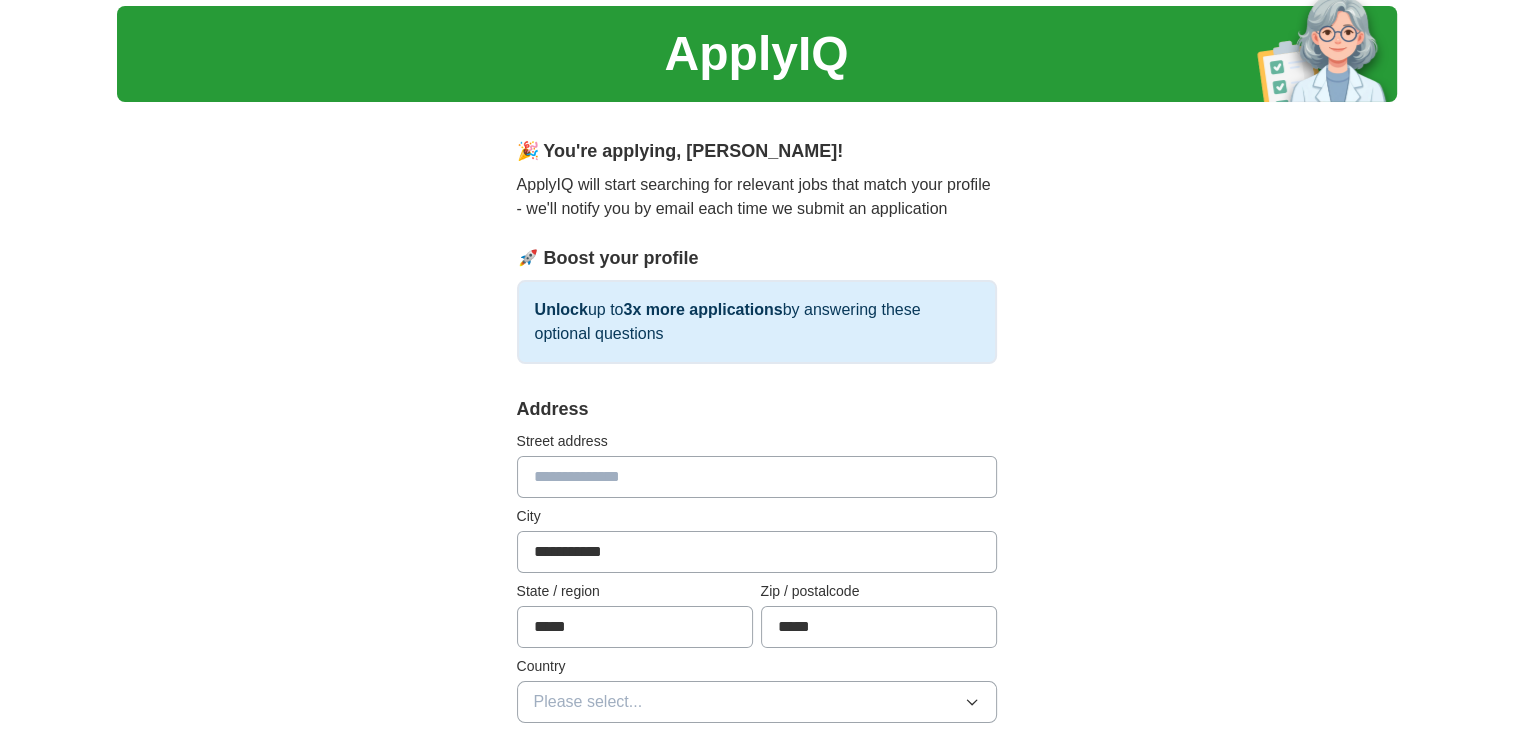 click on "**********" at bounding box center (757, 914) 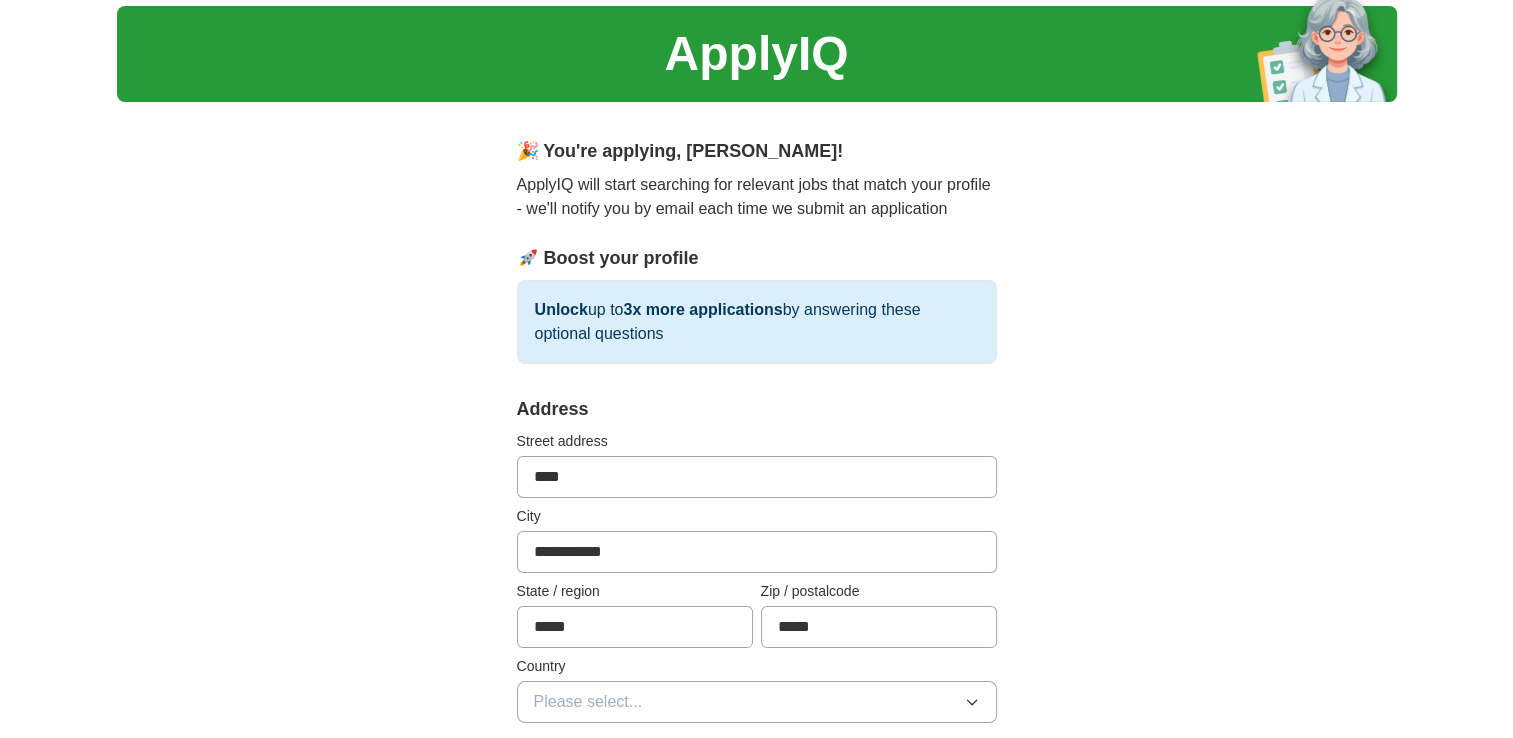type on "****" 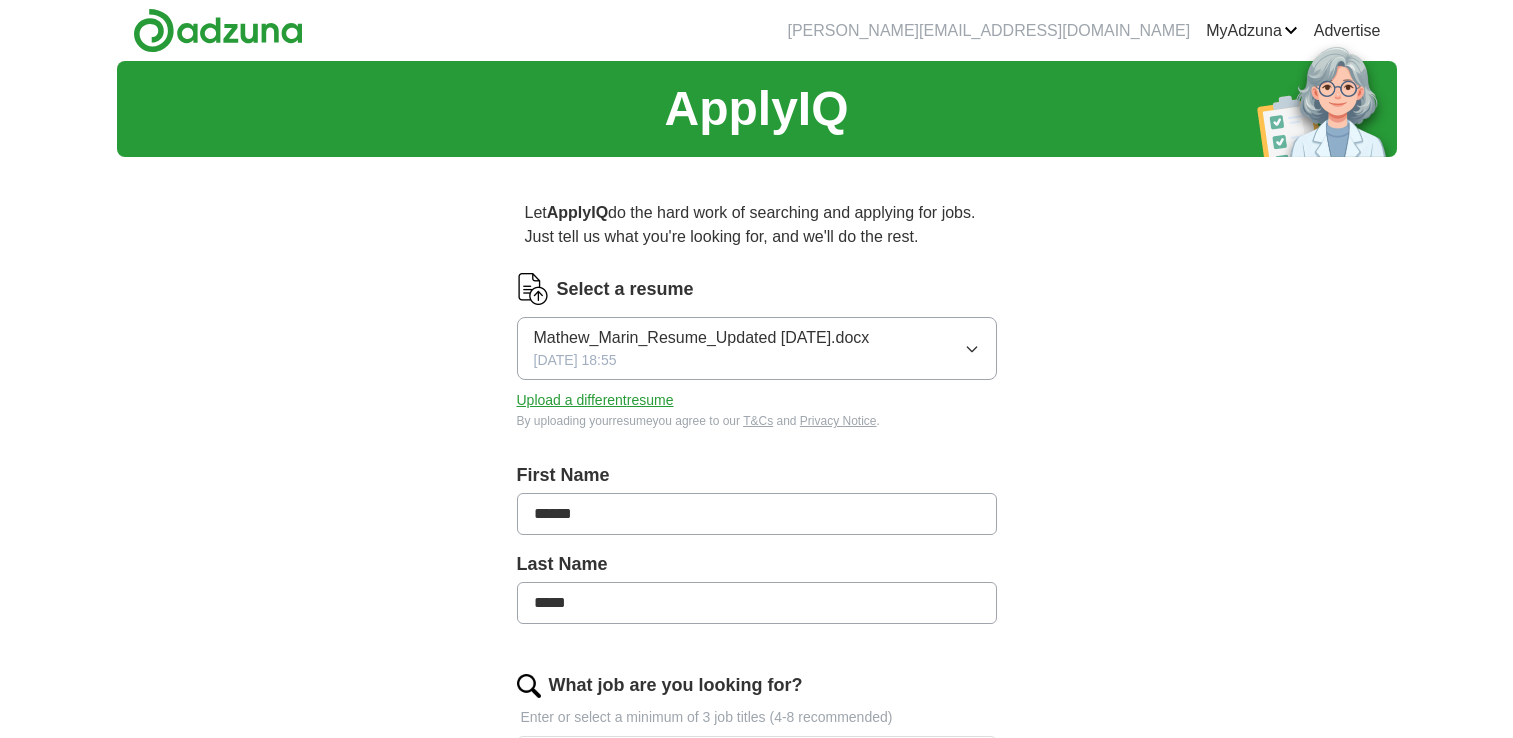 scroll, scrollTop: 55, scrollLeft: 0, axis: vertical 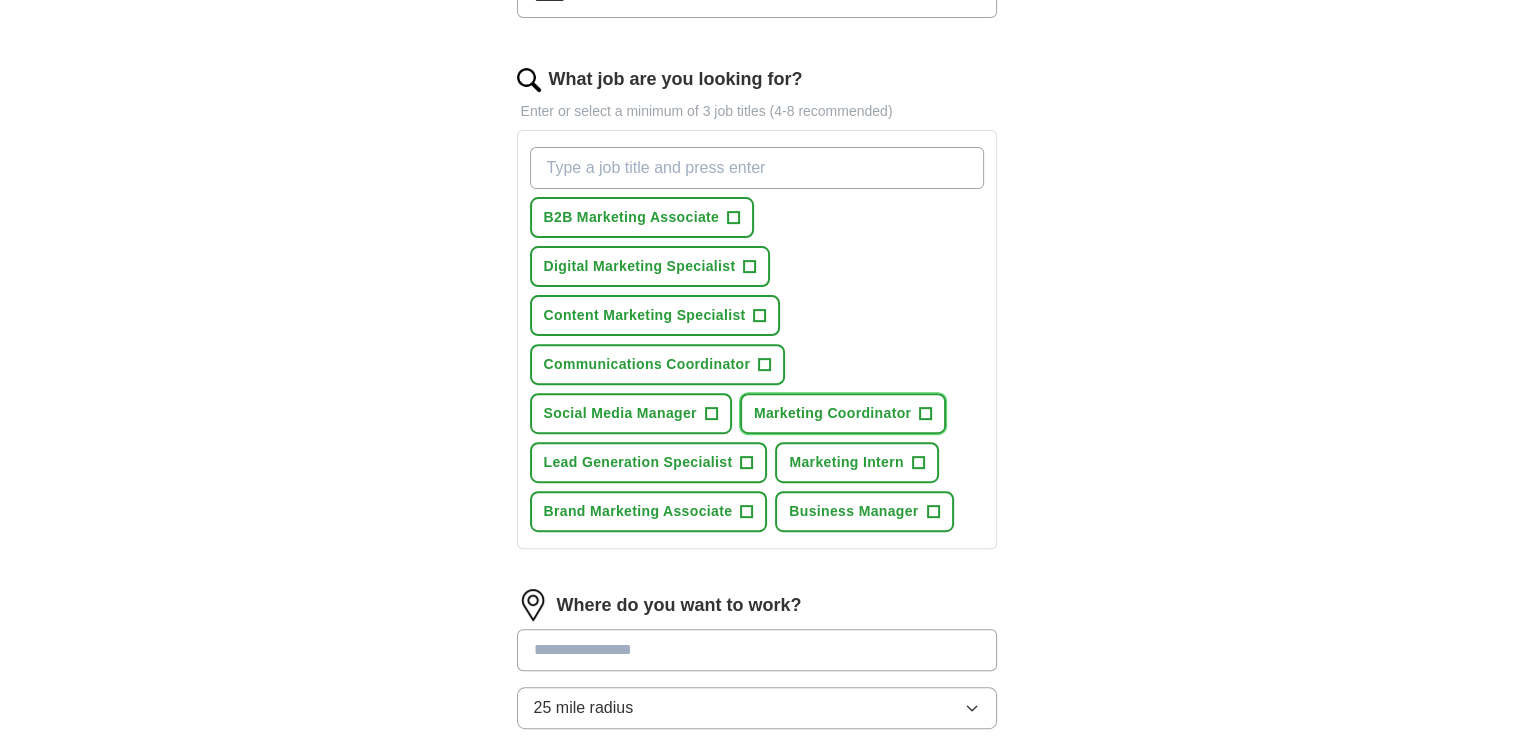 click on "Marketing Coordinator +" at bounding box center (843, 413) 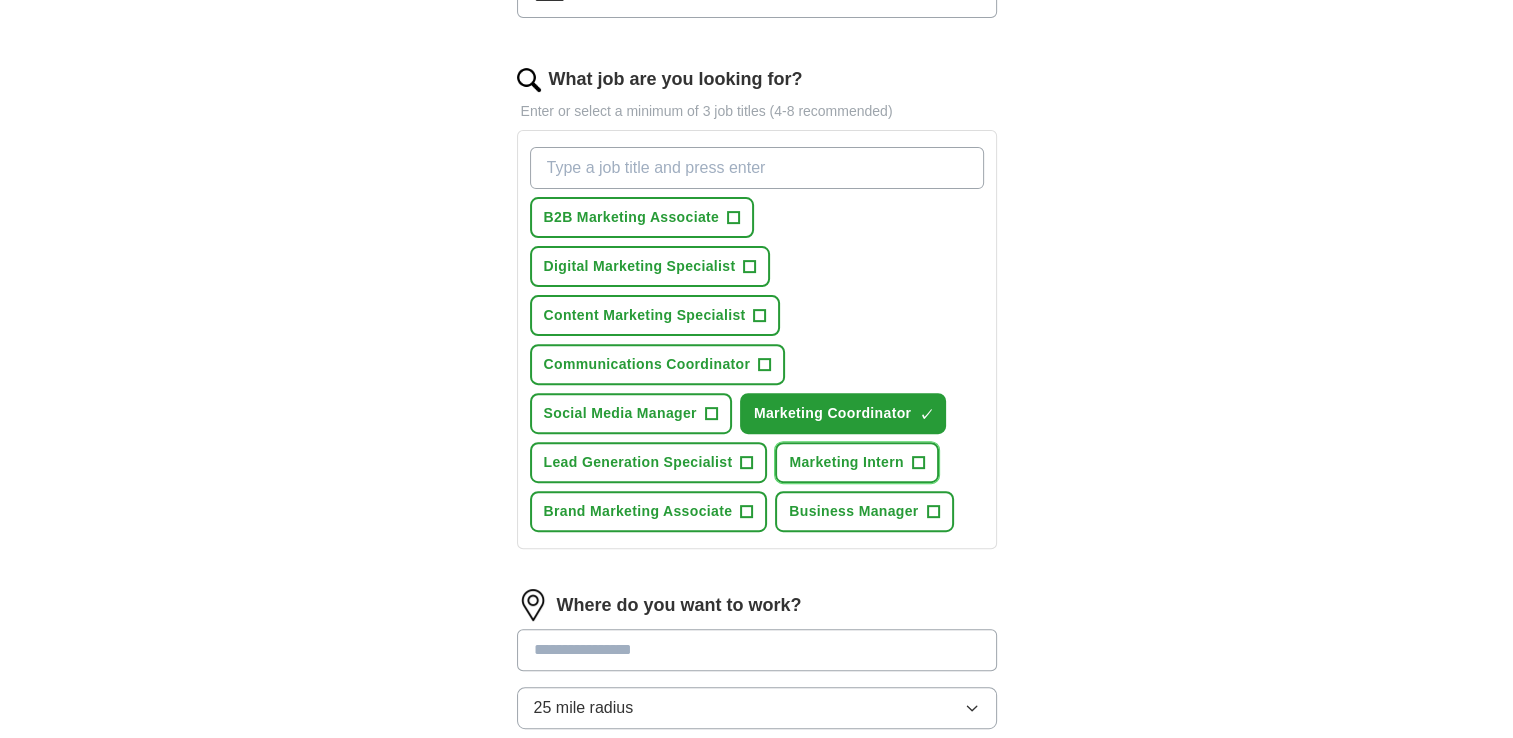 click on "Marketing Intern +" at bounding box center [857, 462] 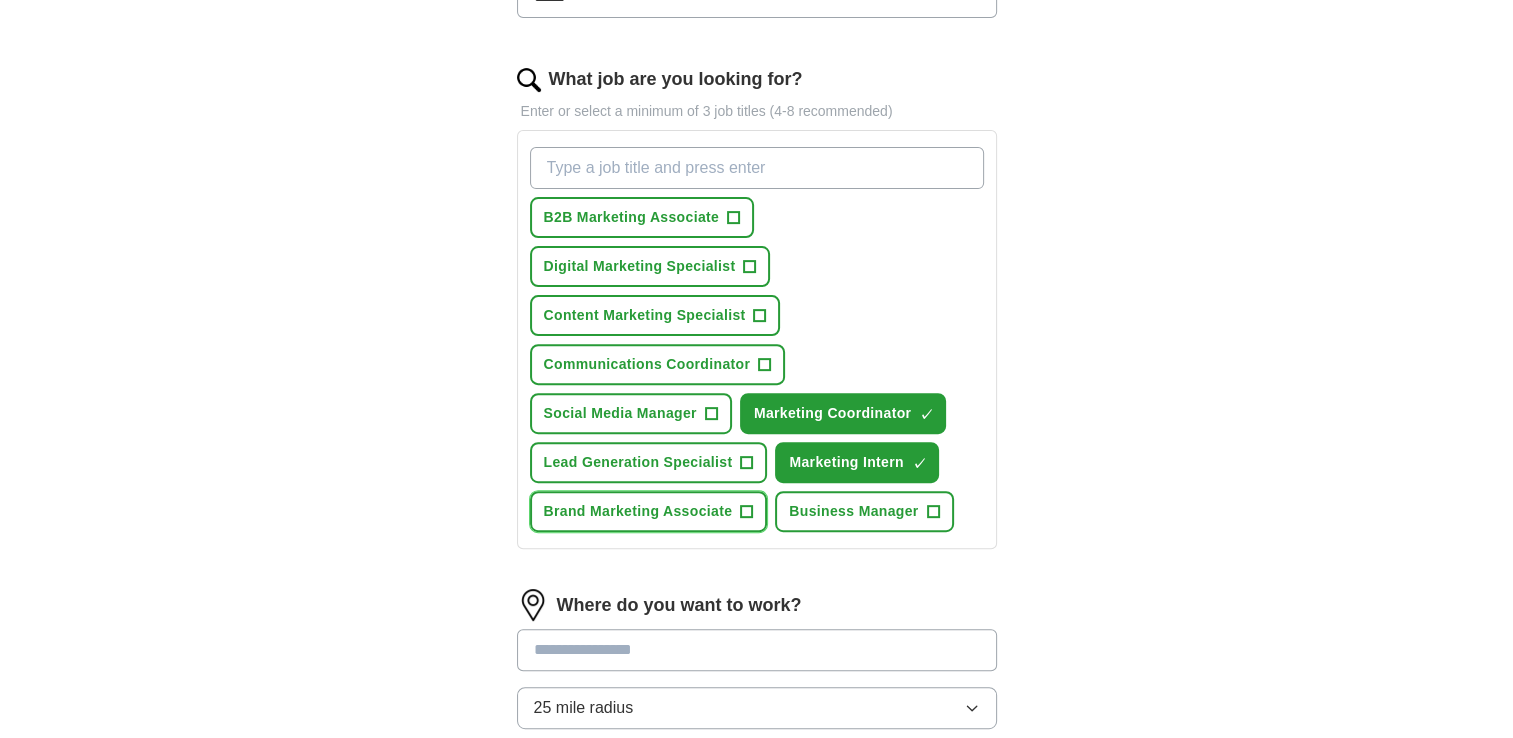 click on "Brand Marketing Associate" at bounding box center (638, 511) 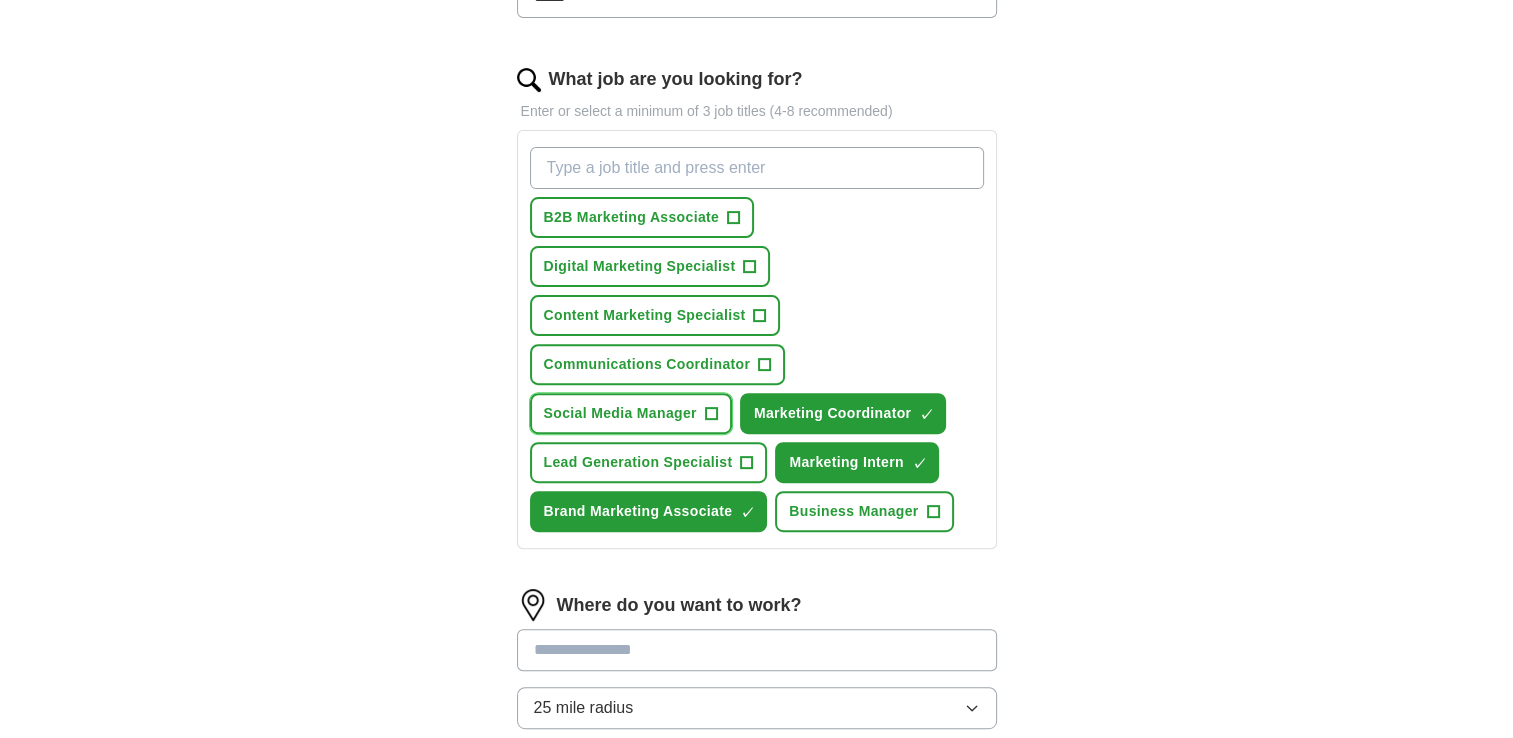 click on "Social Media Manager +" at bounding box center [631, 413] 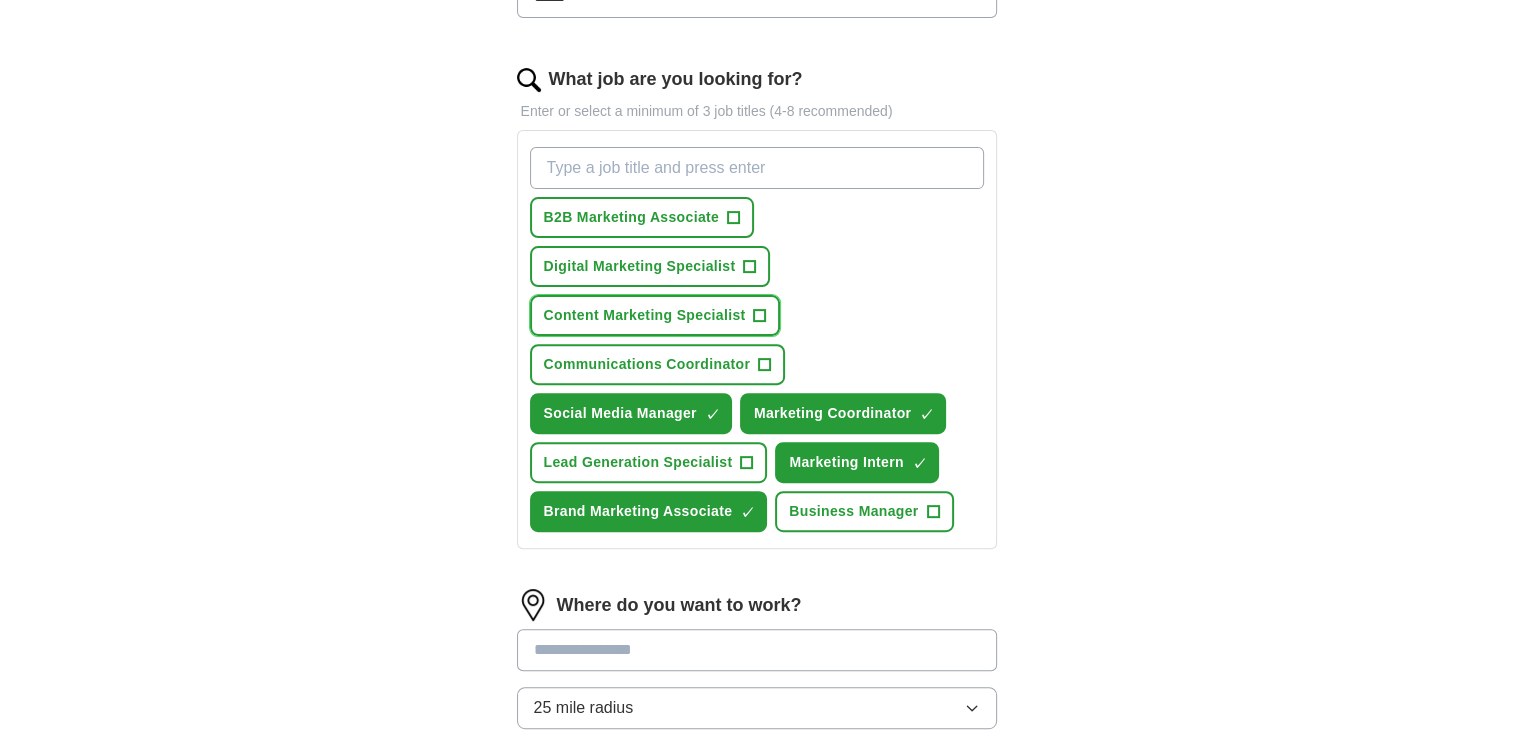 click on "Content Marketing Specialist" at bounding box center (645, 315) 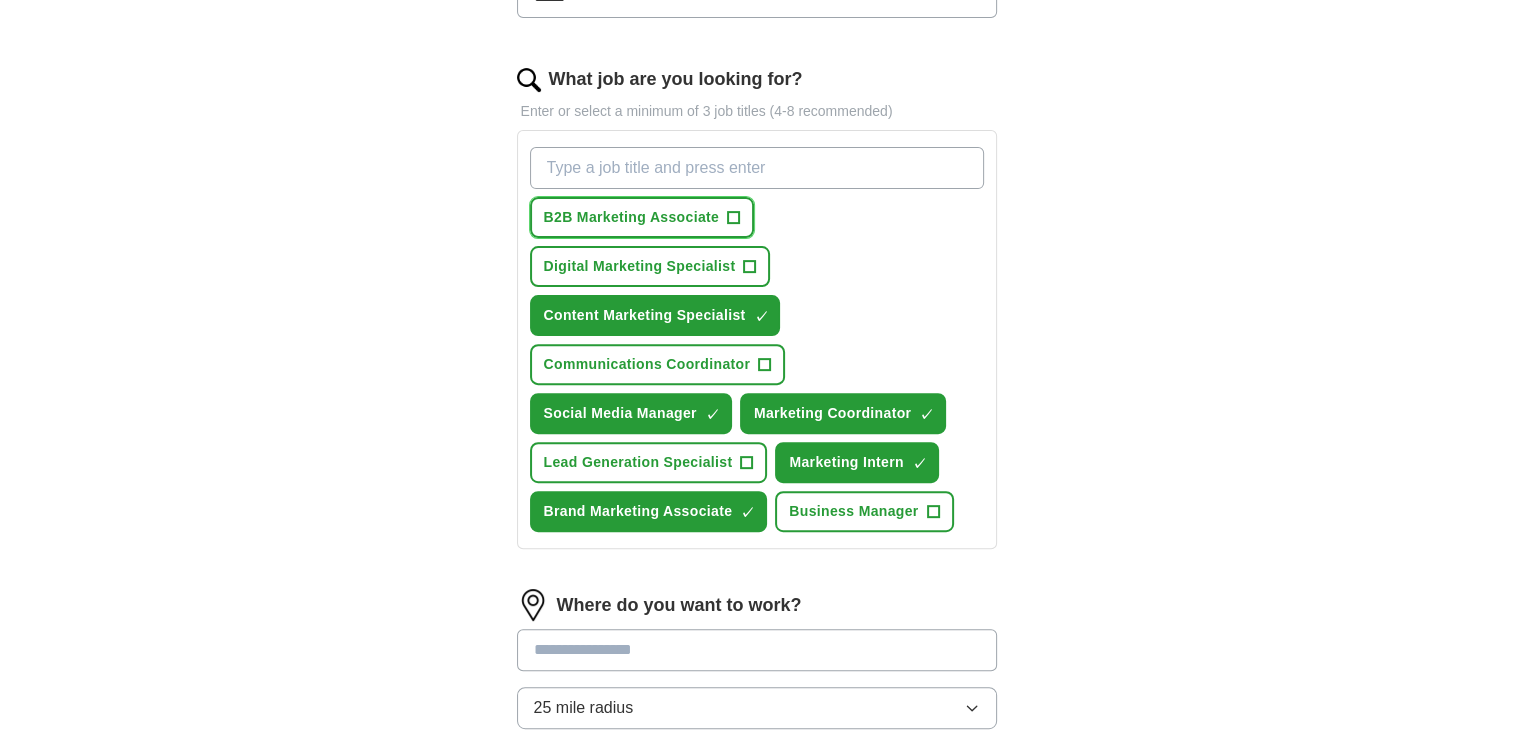 click on "B2B Marketing Associate +" at bounding box center (642, 217) 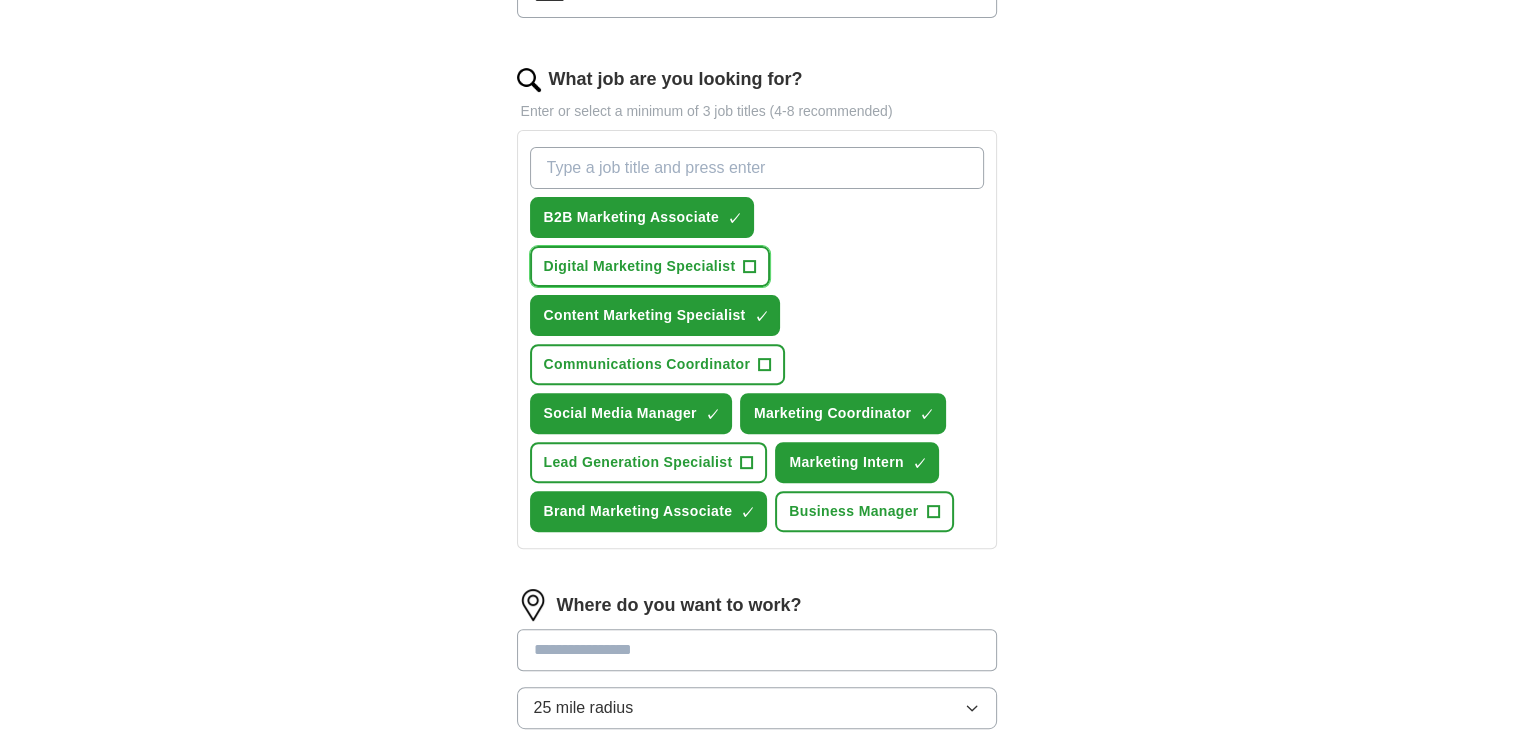 click on "Digital Marketing Specialist +" at bounding box center [650, 266] 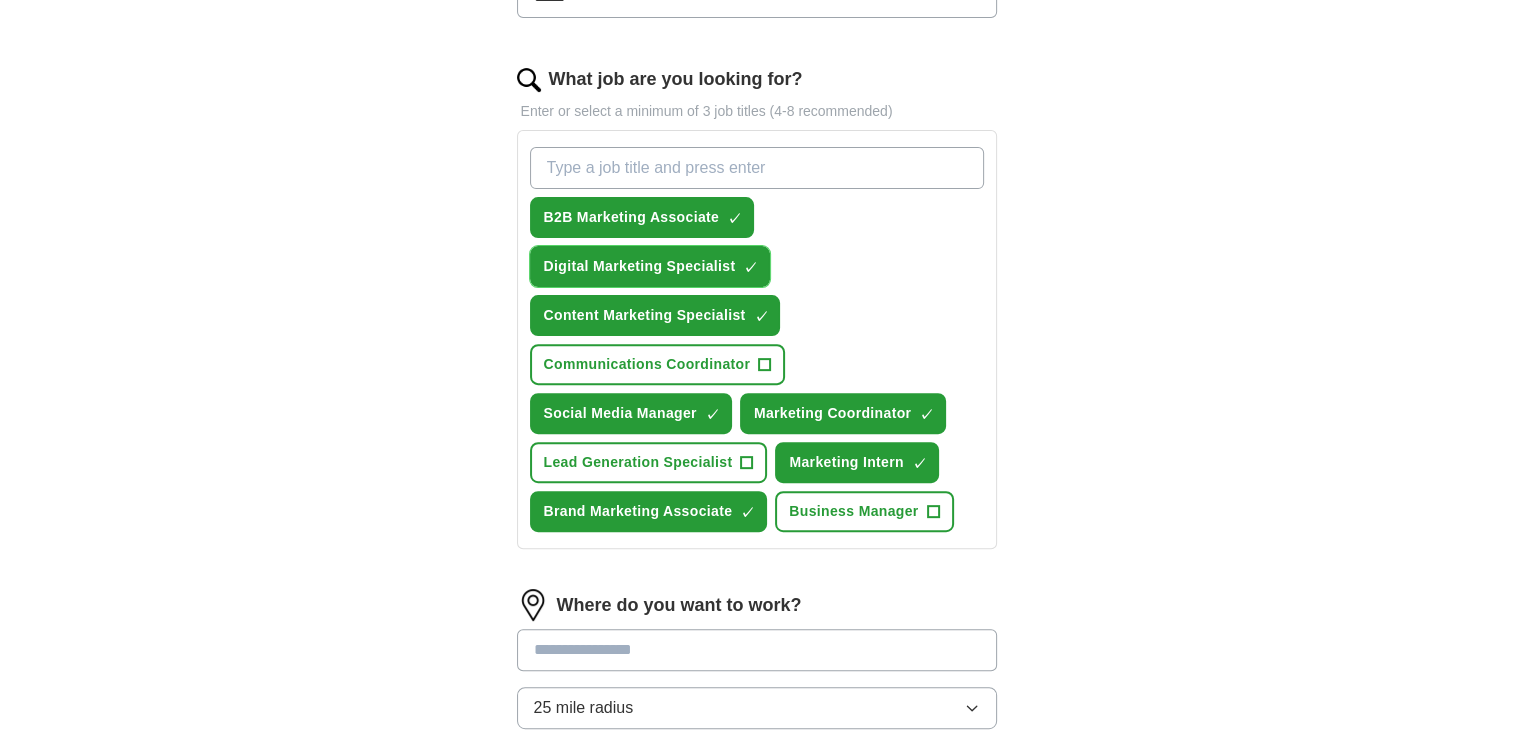 scroll, scrollTop: 957, scrollLeft: 0, axis: vertical 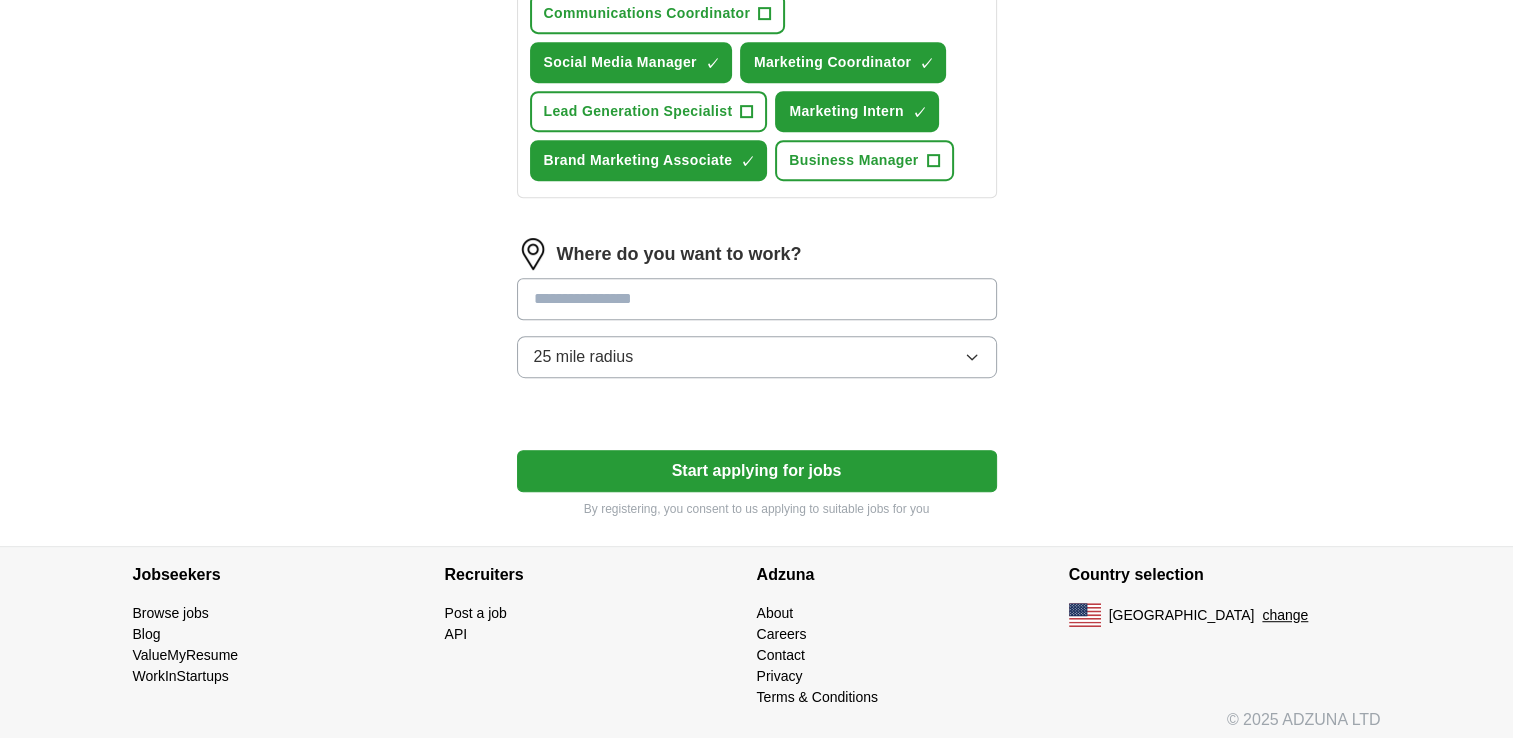 click on "Where do you want to work? 25 mile radius" at bounding box center [757, 316] 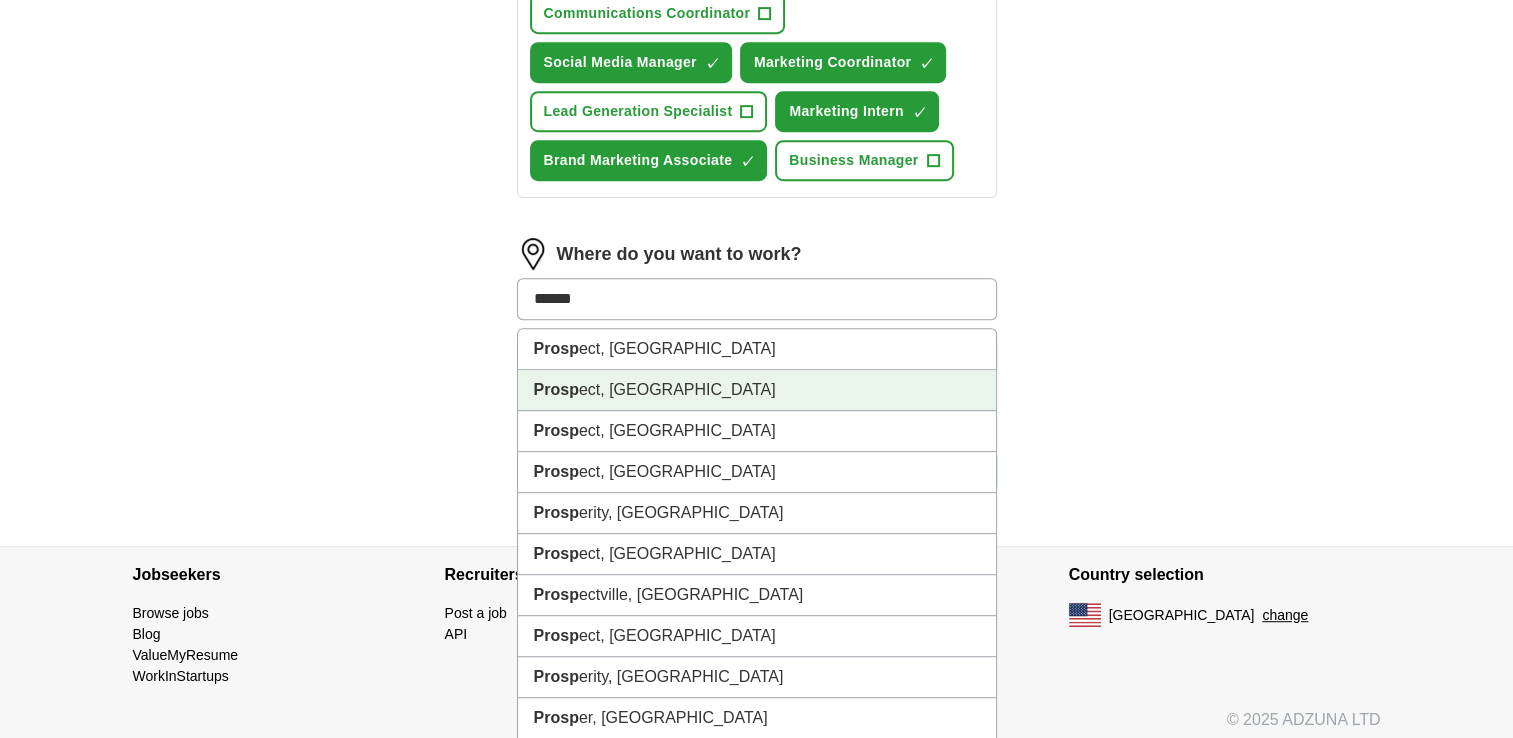 type on "*******" 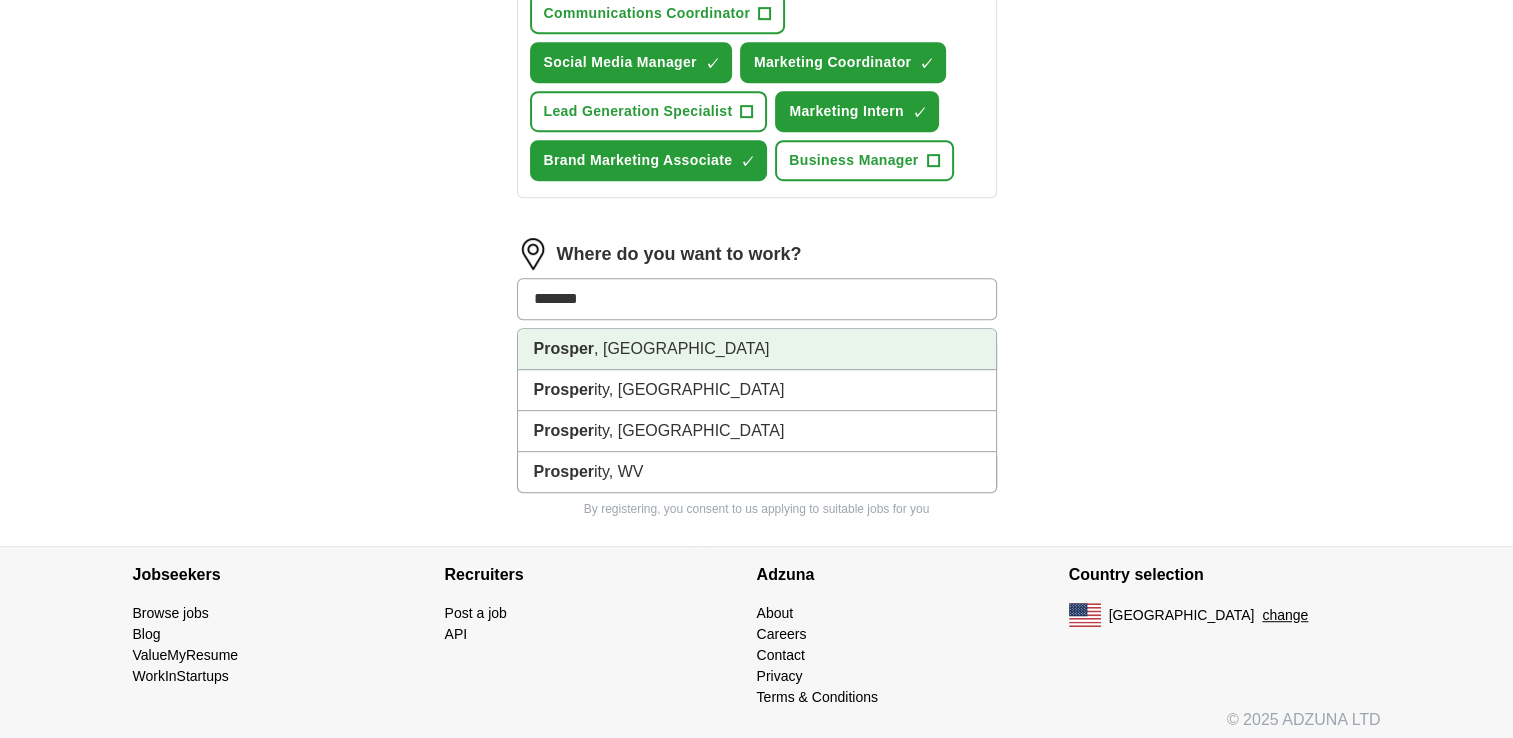 click on "Prosper , [GEOGRAPHIC_DATA]" at bounding box center (757, 349) 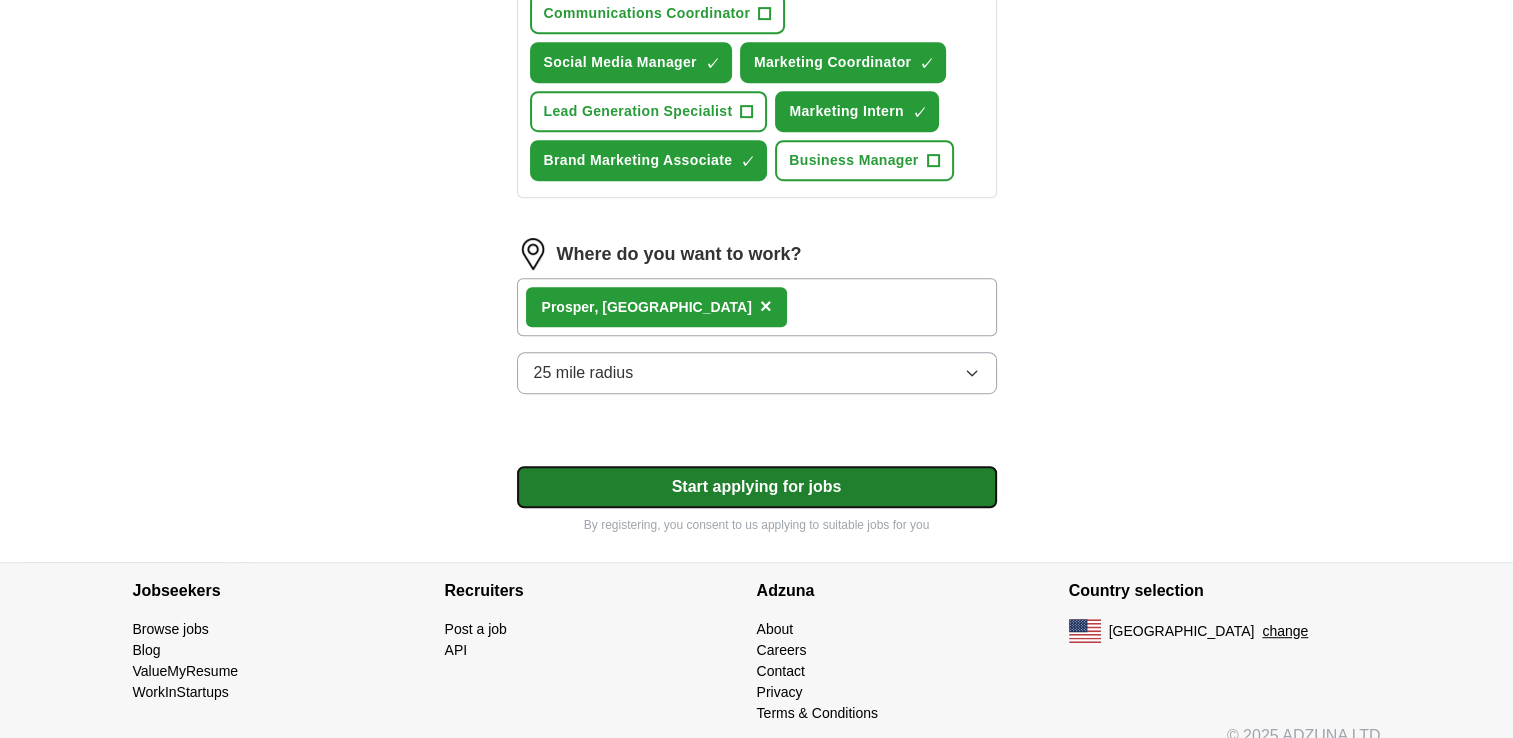 click on "Start applying for jobs" at bounding box center (757, 487) 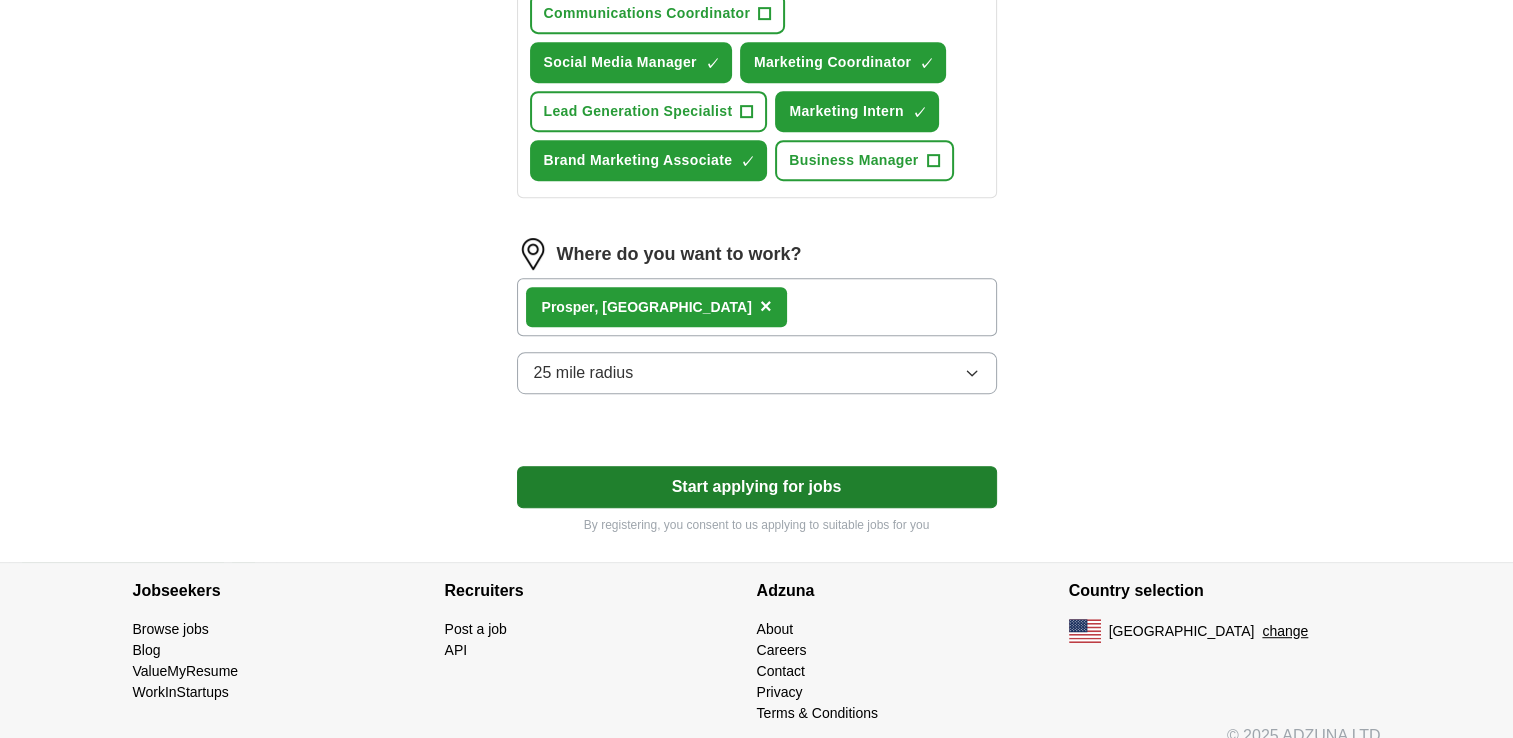 select on "**" 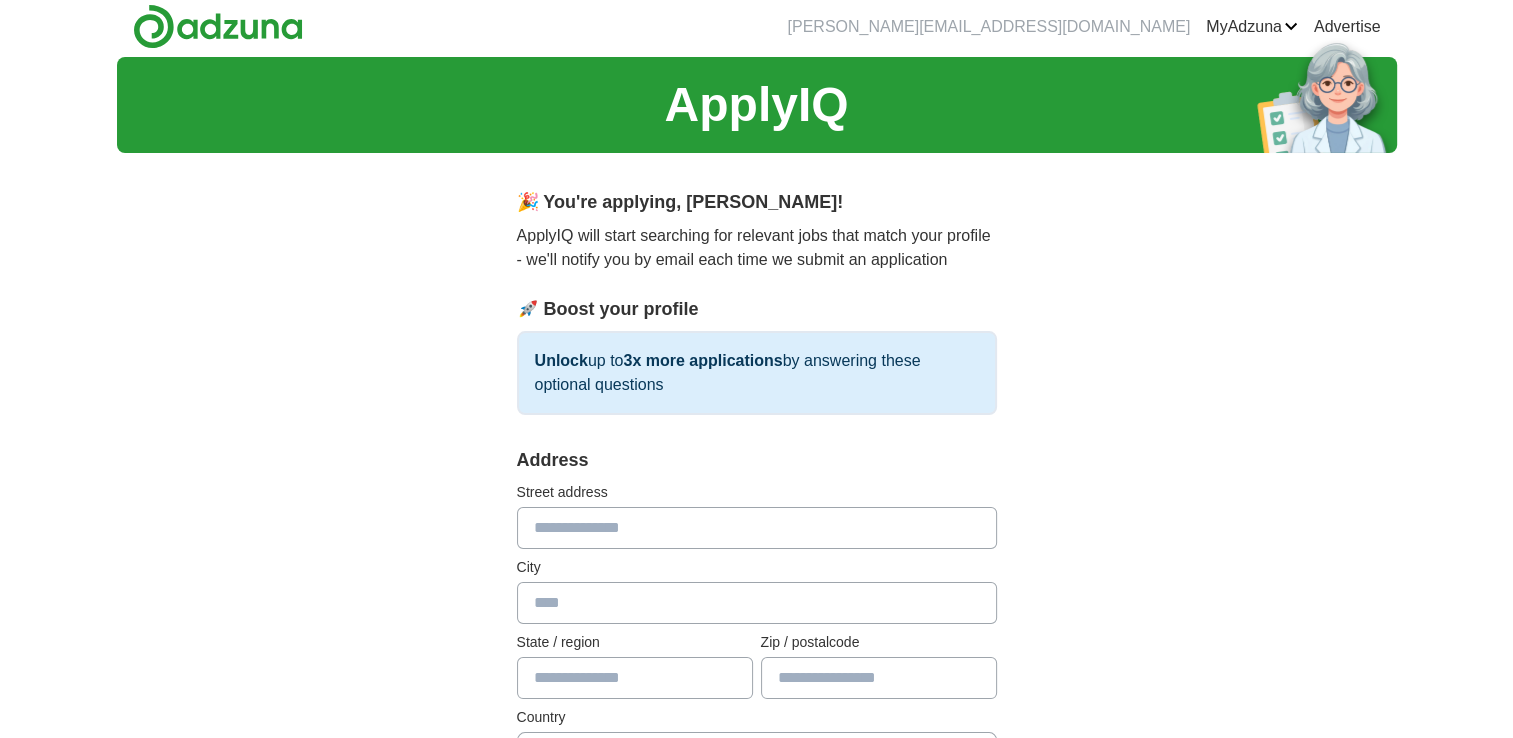 scroll, scrollTop: 0, scrollLeft: 0, axis: both 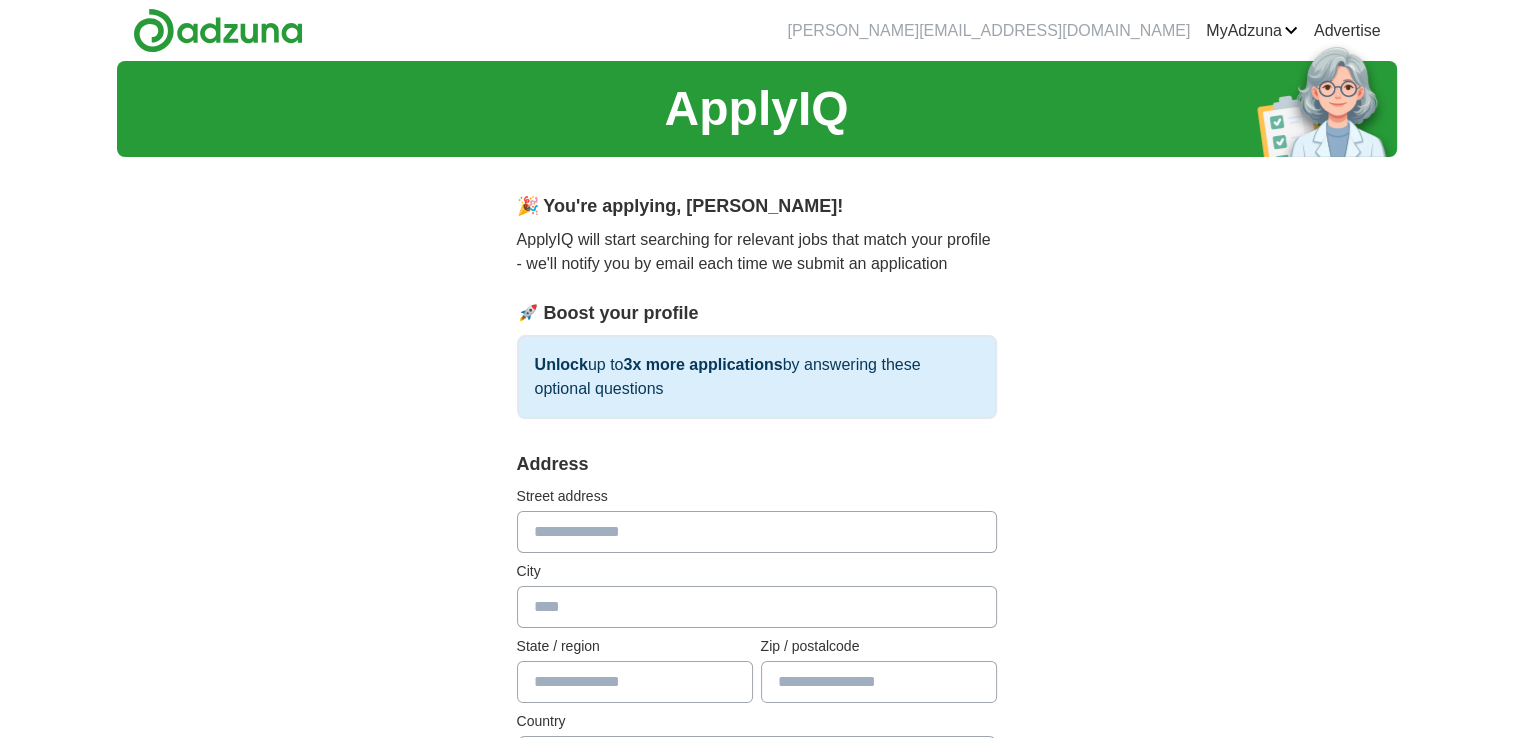 click at bounding box center (757, 532) 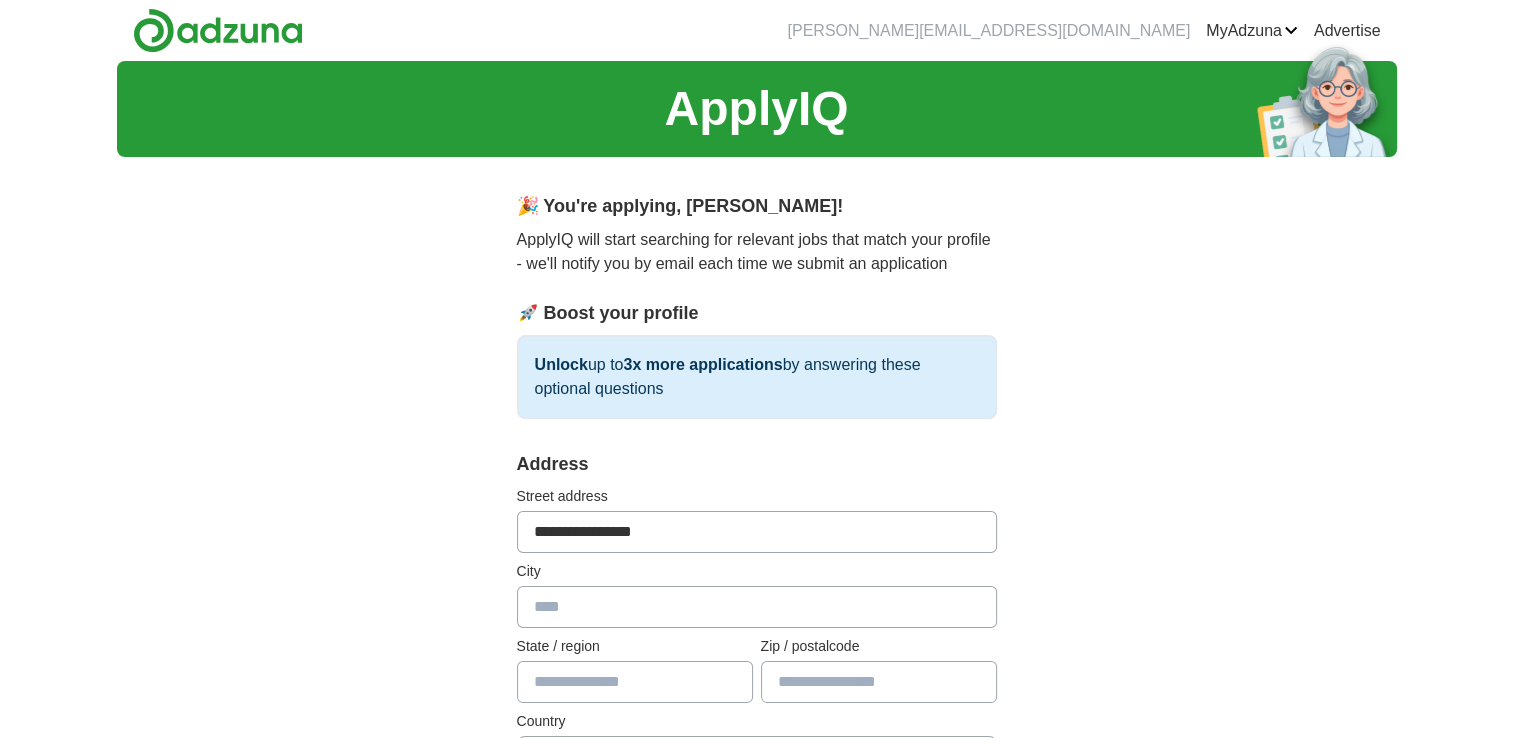 type on "*******" 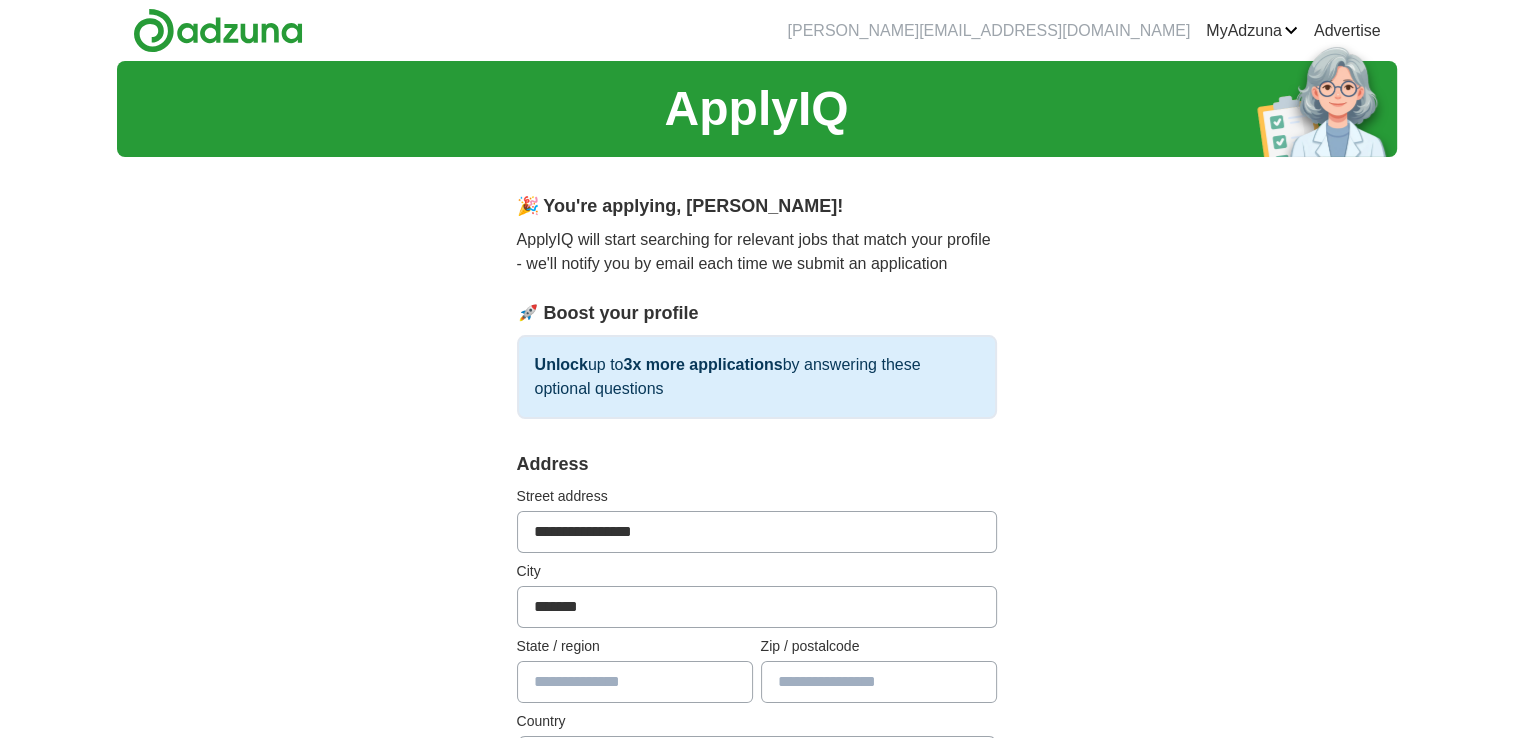 type on "**" 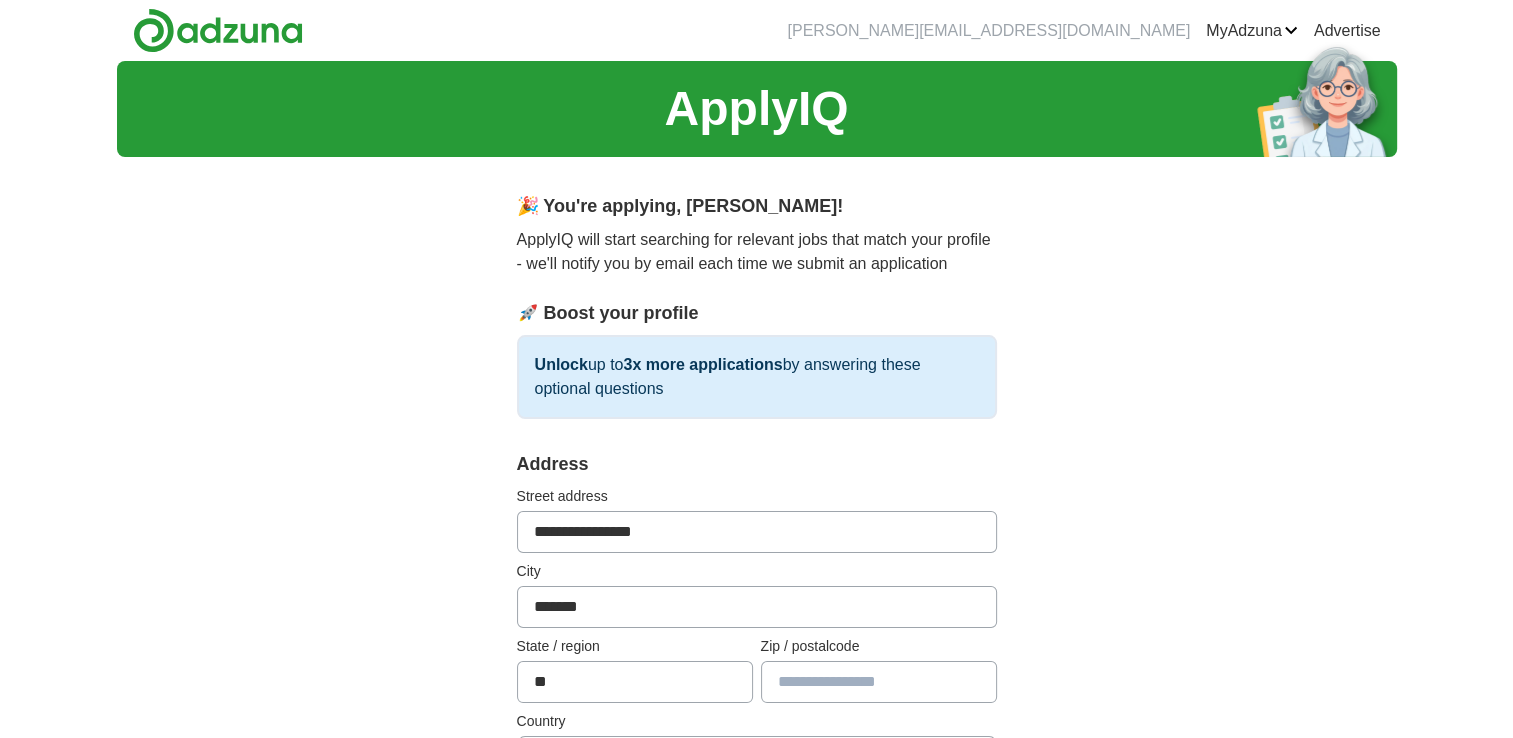 type on "*****" 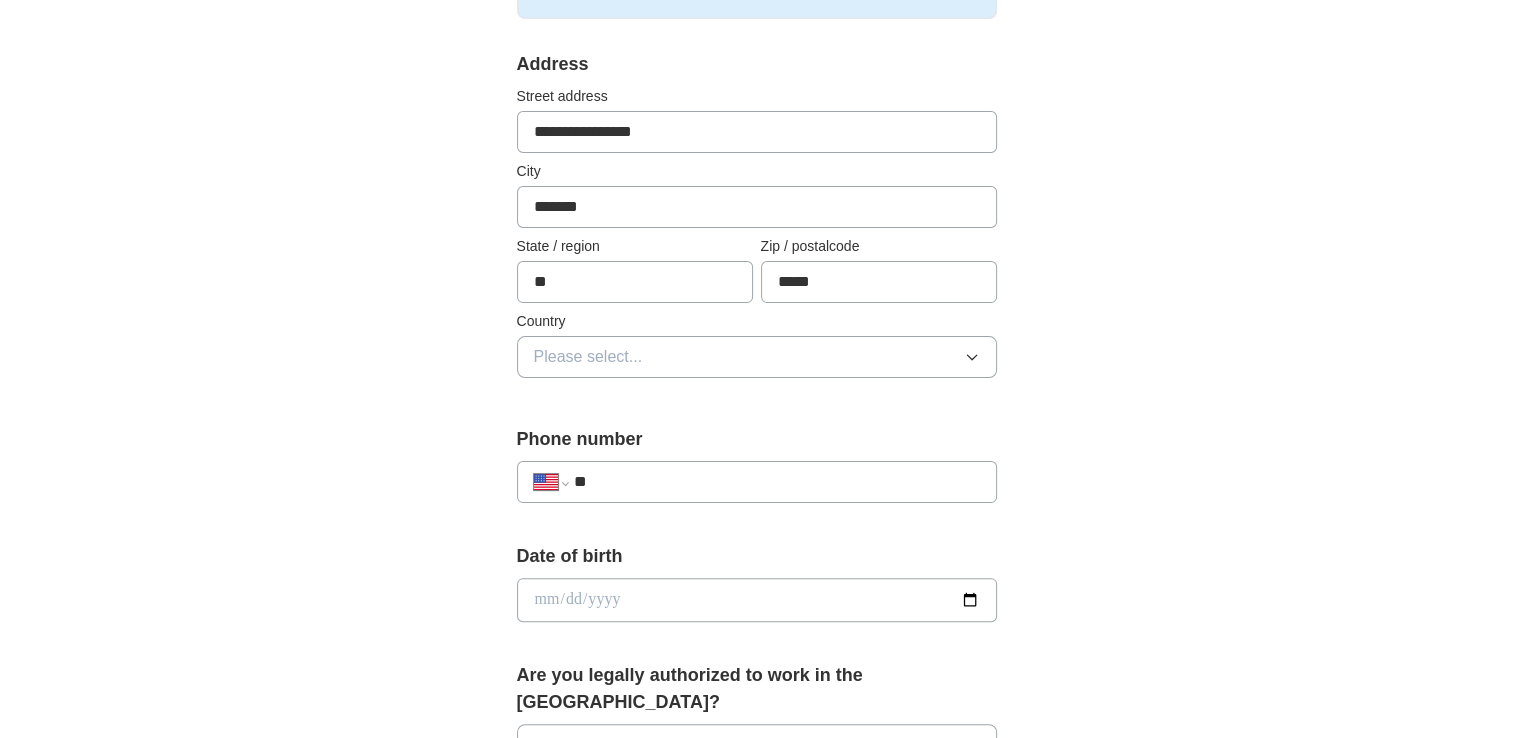 scroll, scrollTop: 400, scrollLeft: 0, axis: vertical 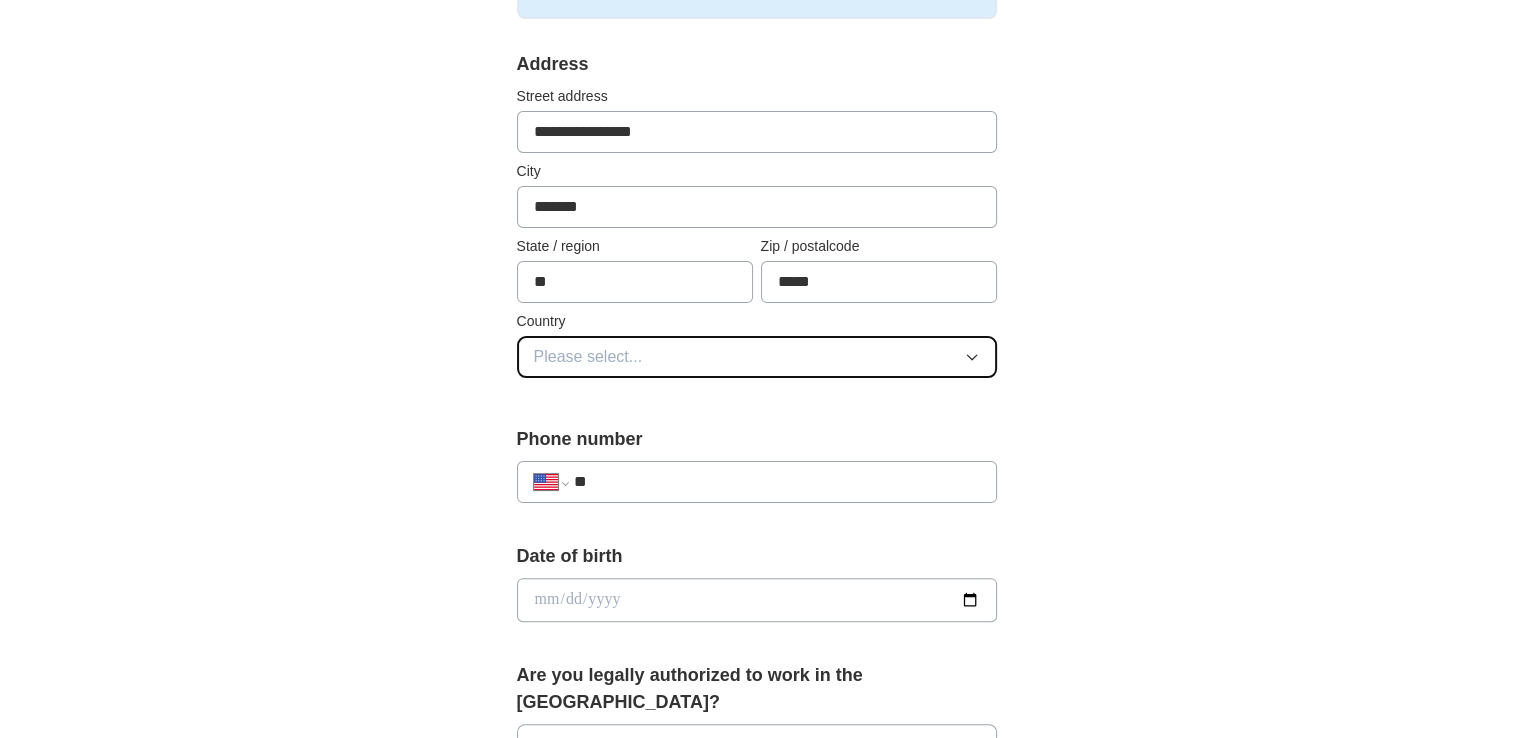 click on "Please select..." at bounding box center [588, 357] 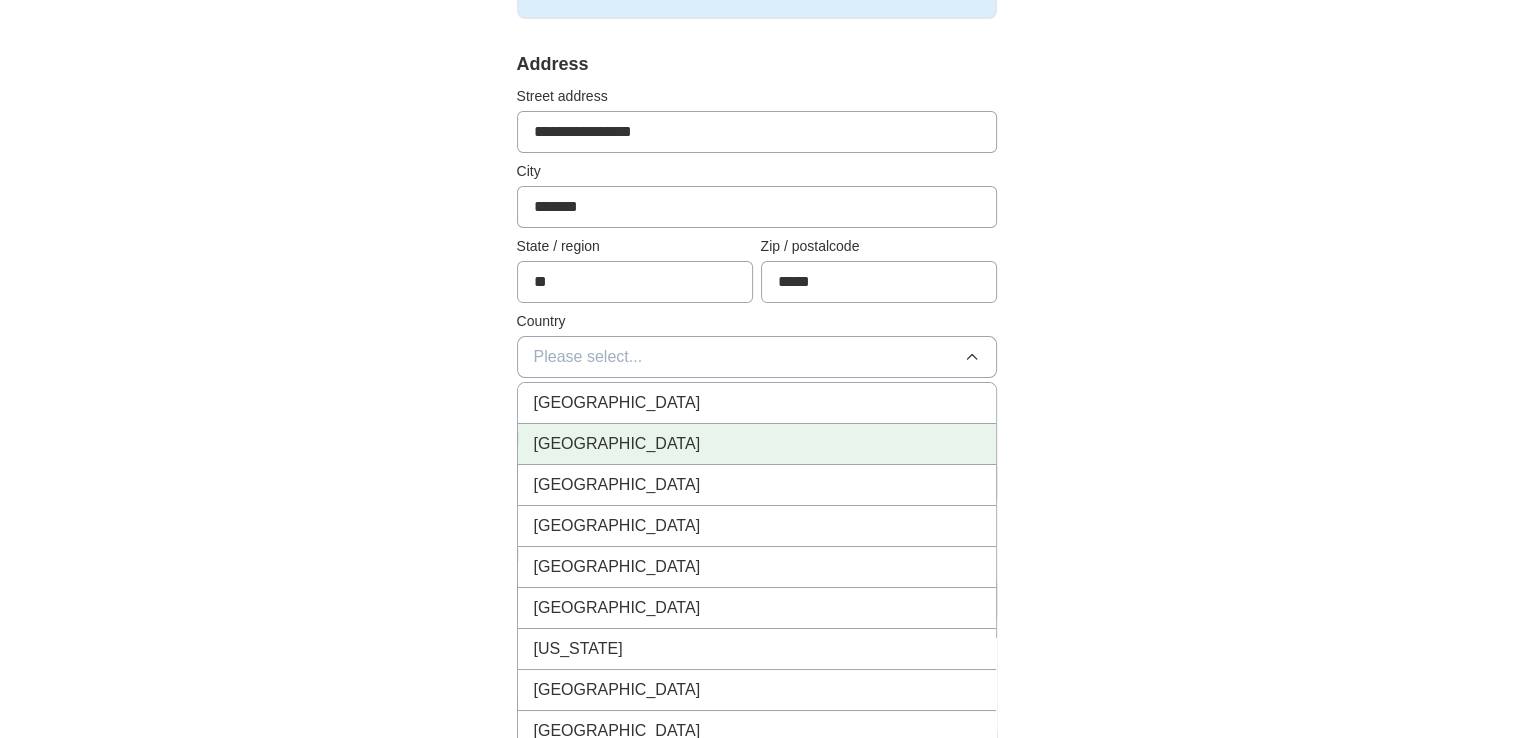 click on "[GEOGRAPHIC_DATA]" at bounding box center [757, 444] 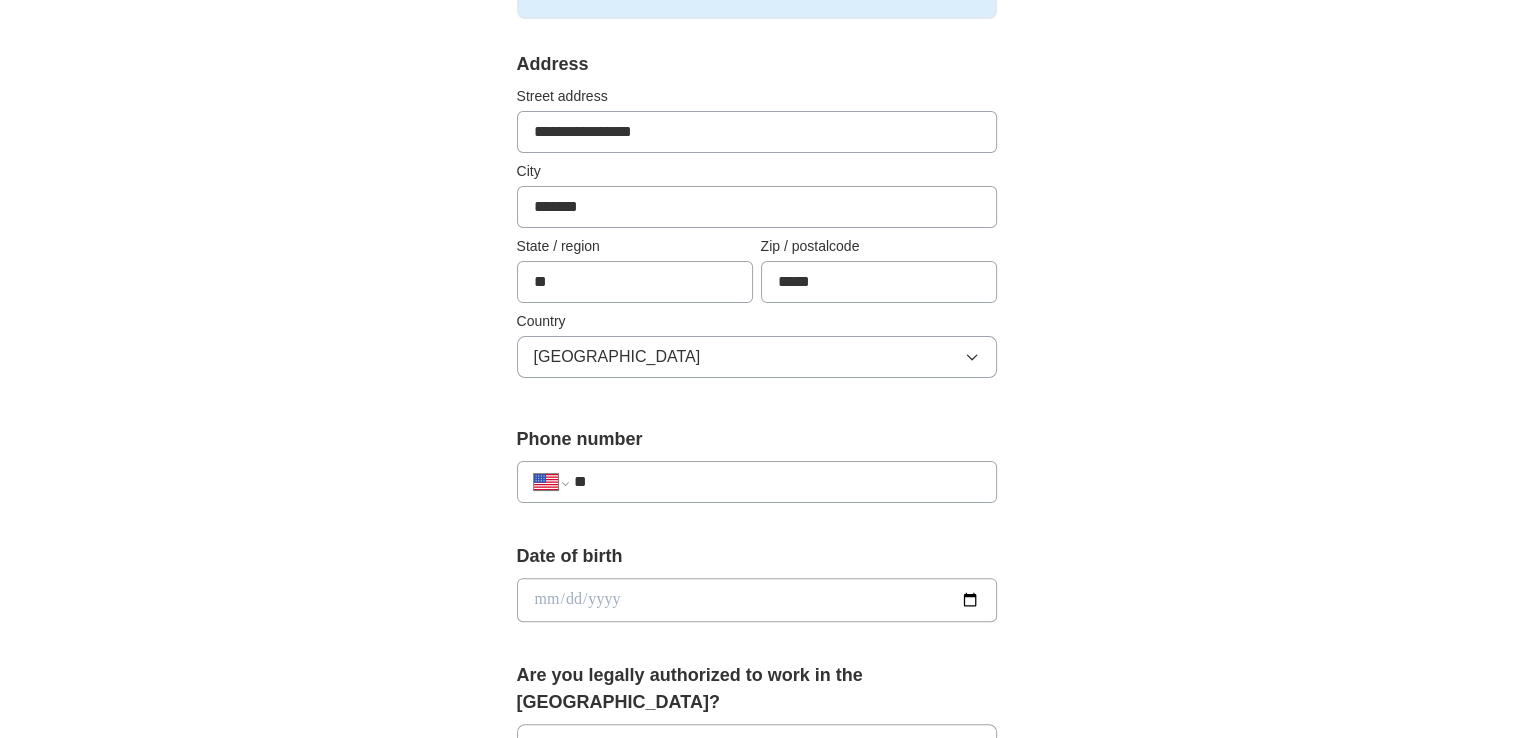 scroll, scrollTop: 412, scrollLeft: 0, axis: vertical 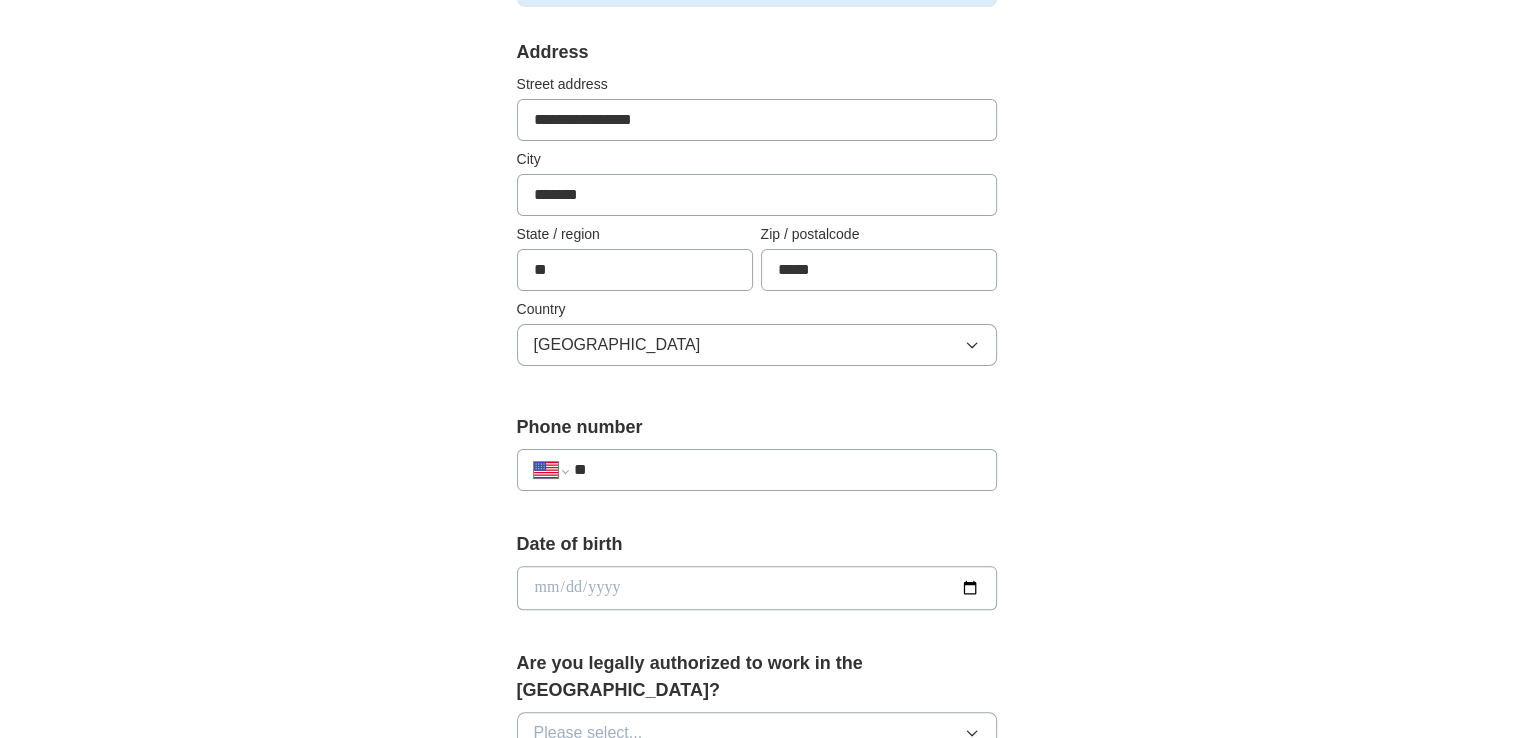 click on "**********" at bounding box center (757, 470) 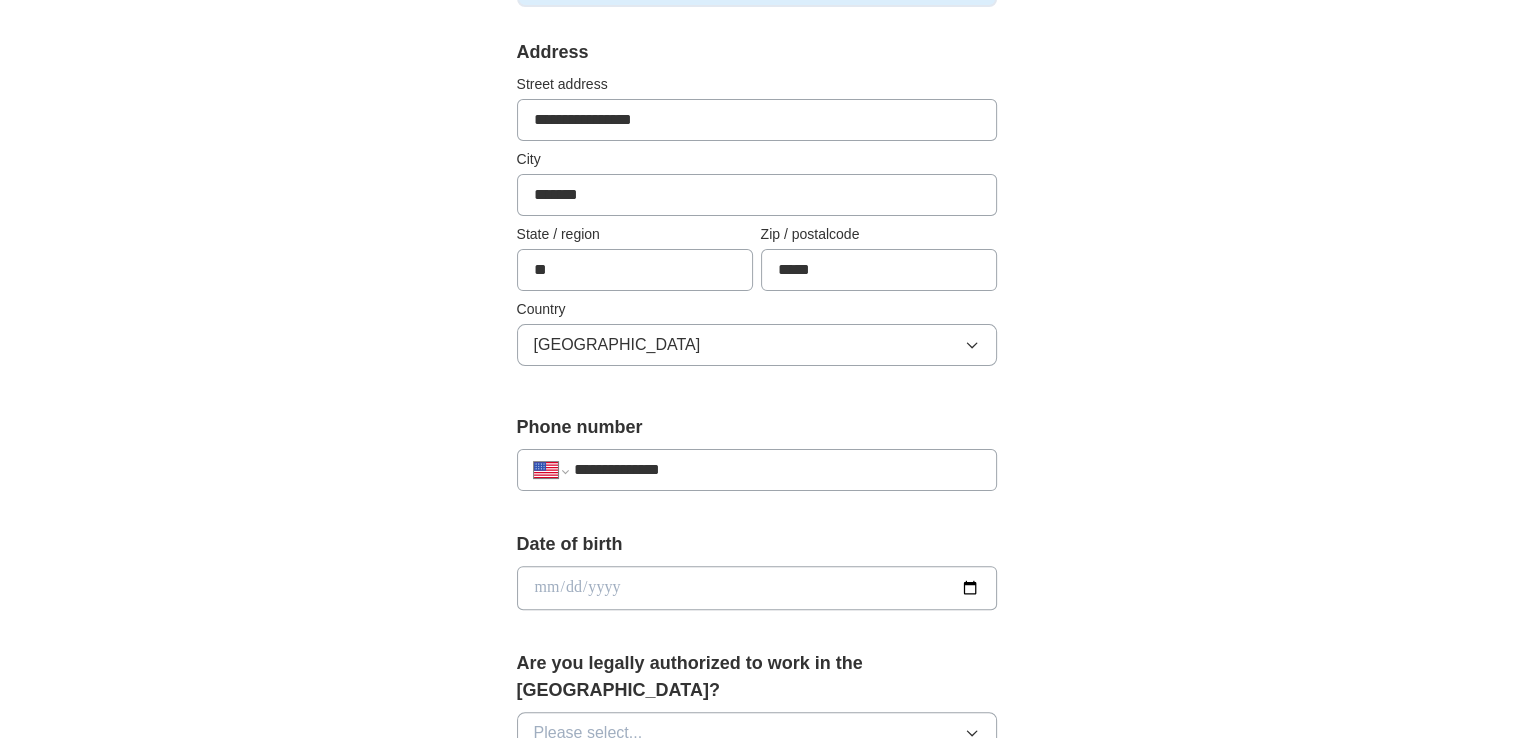 select on "**" 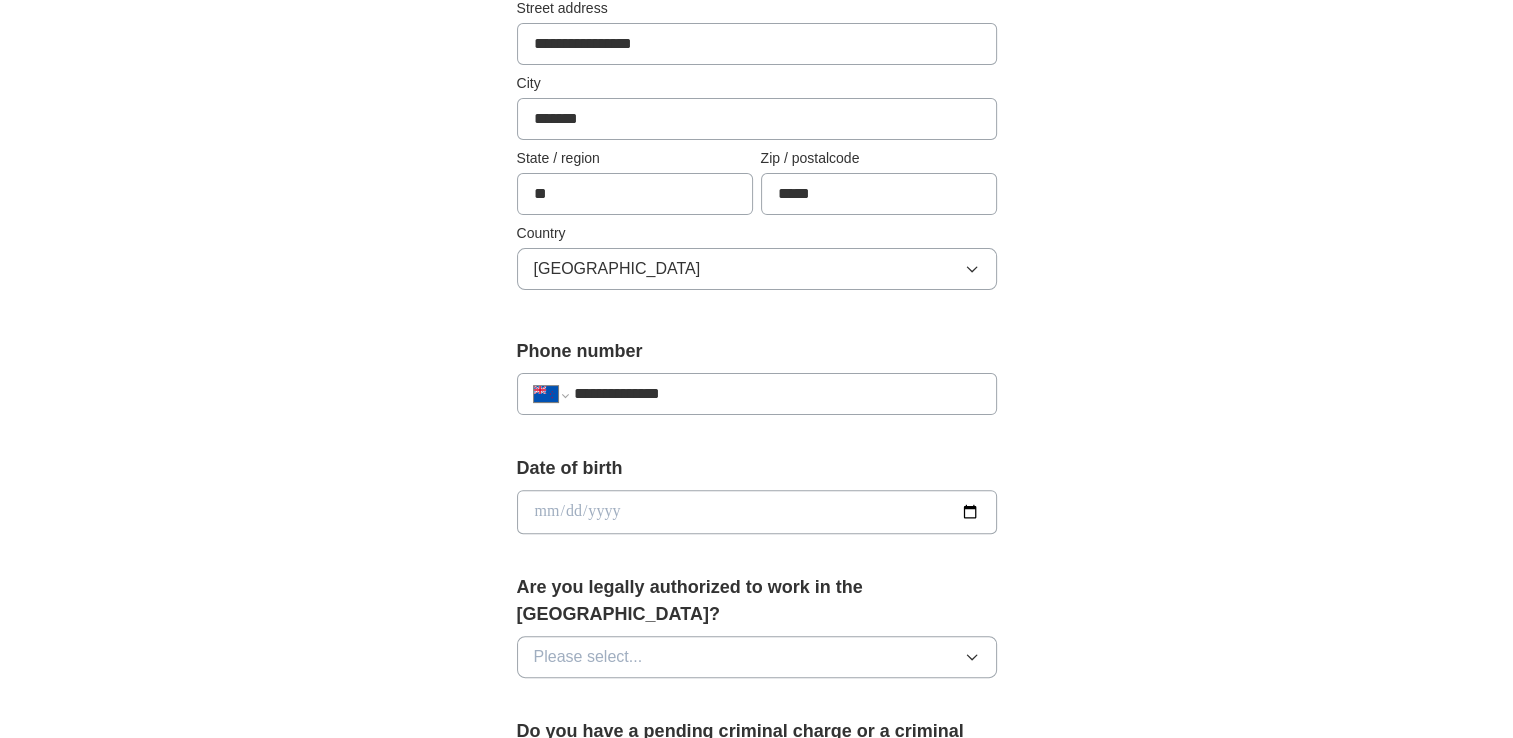 scroll, scrollTop: 488, scrollLeft: 0, axis: vertical 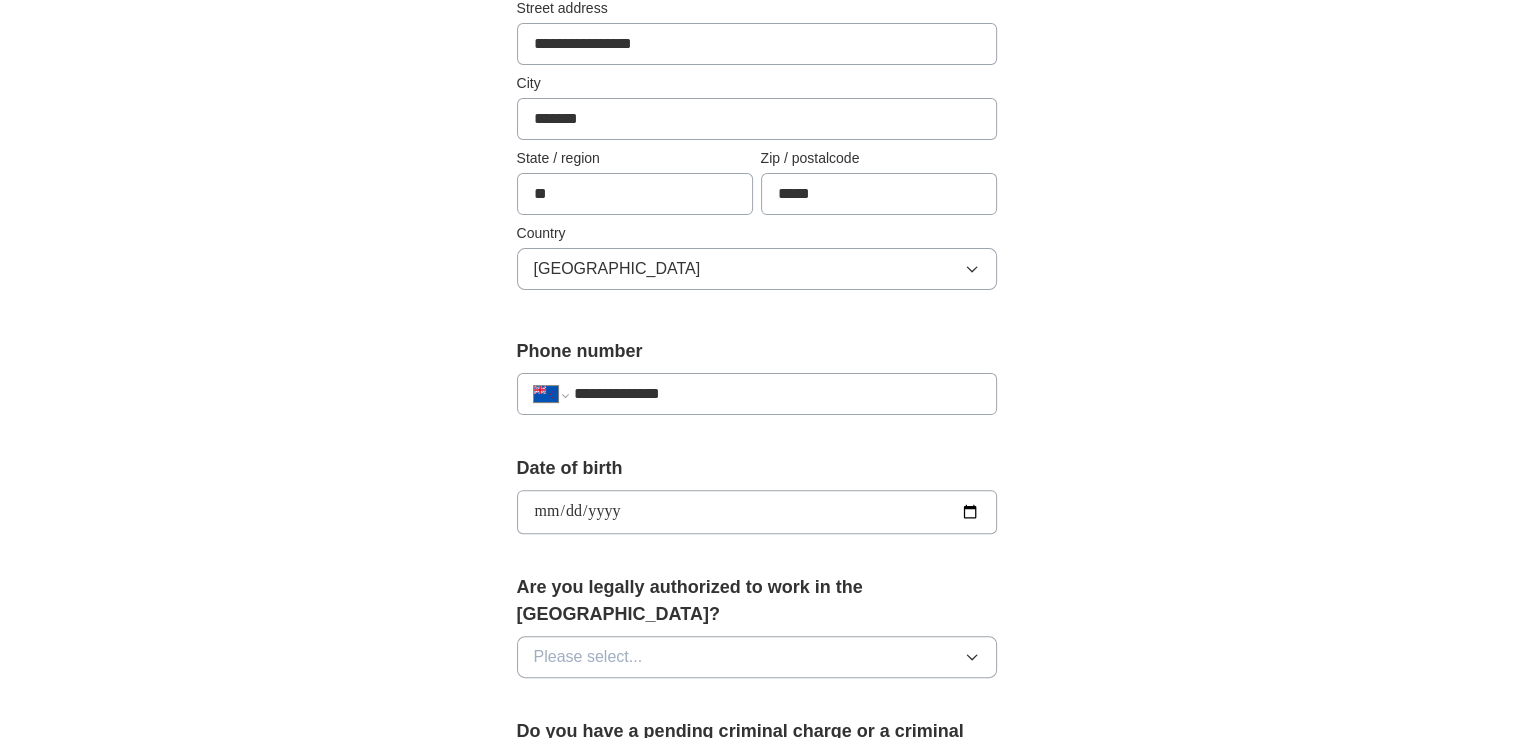 type on "**********" 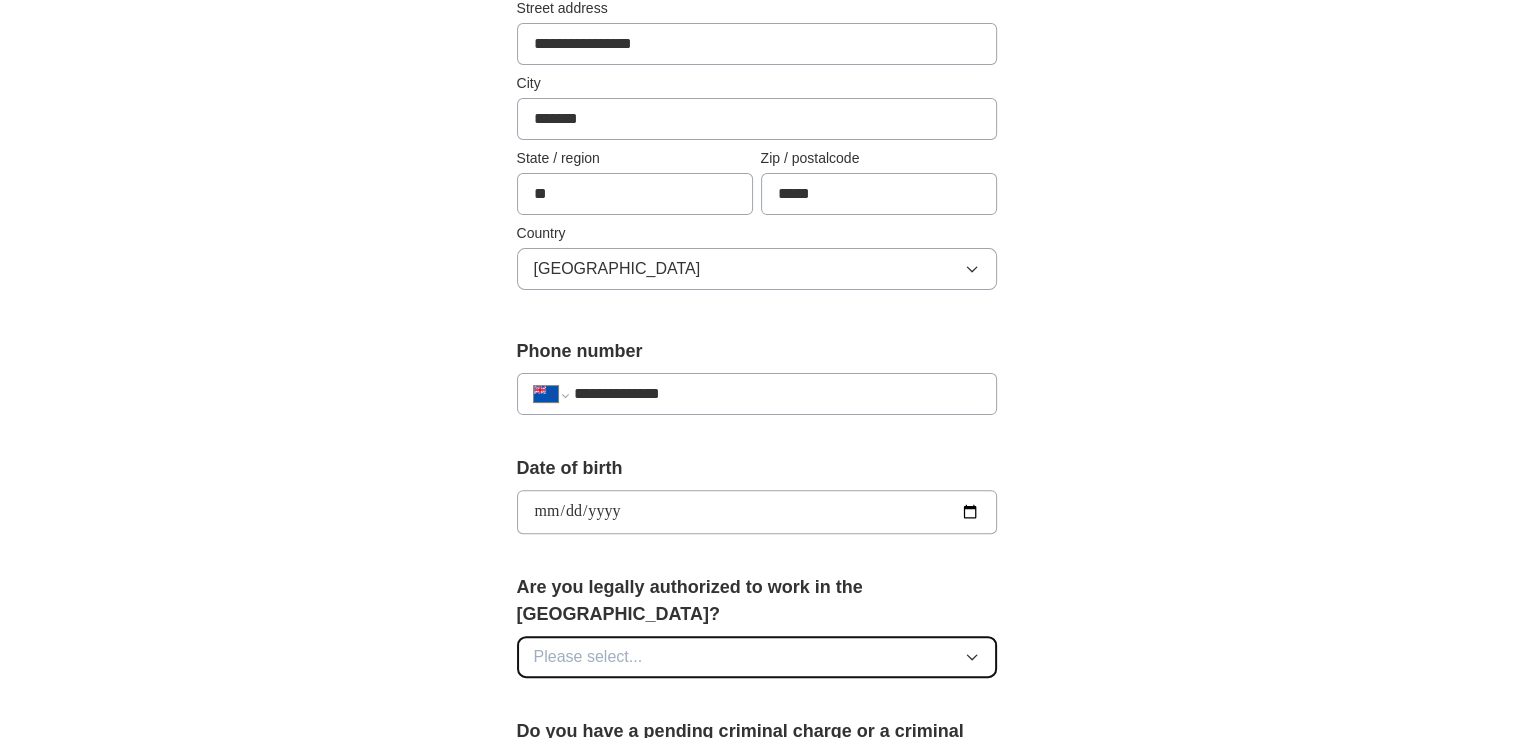 click on "Please select..." at bounding box center (757, 657) 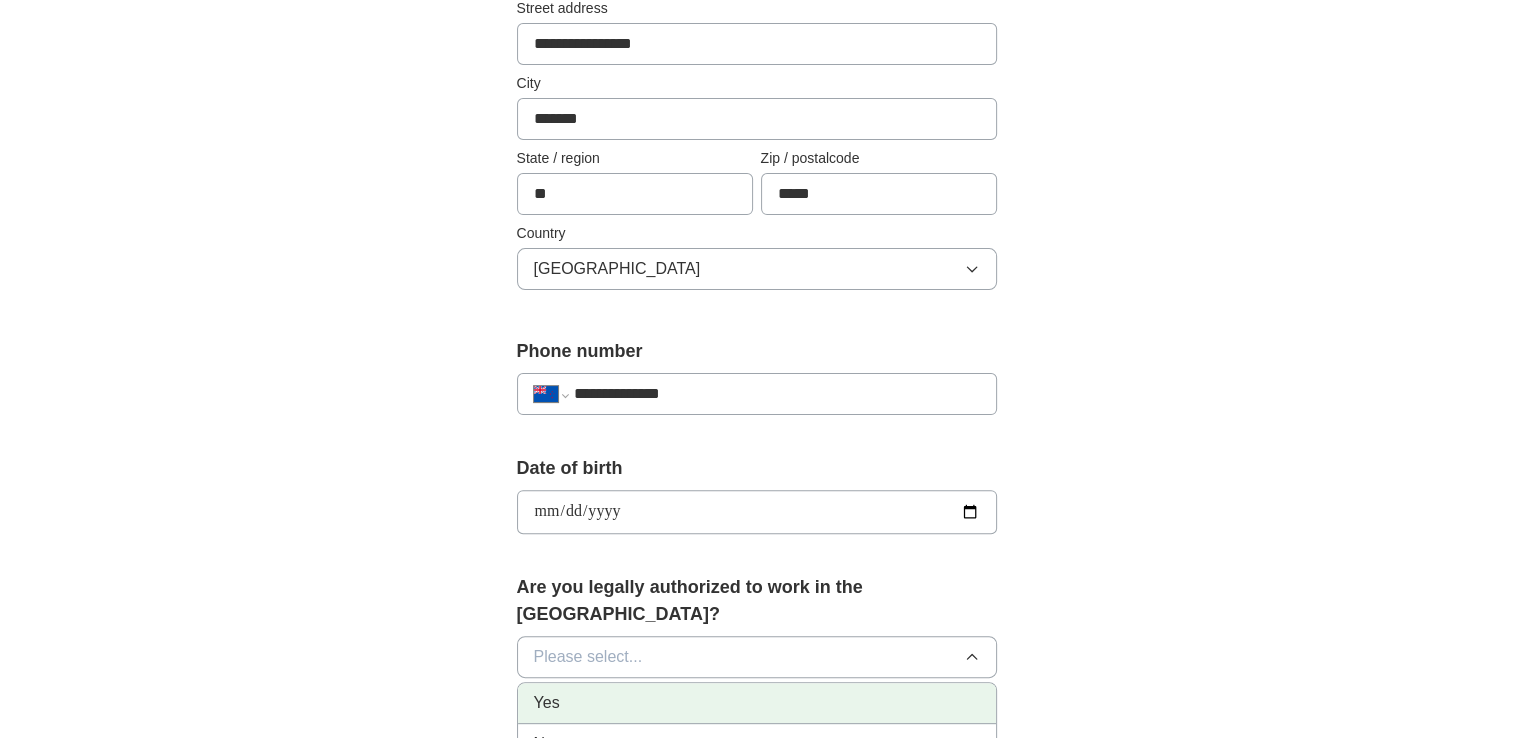 click on "Yes" at bounding box center (757, 703) 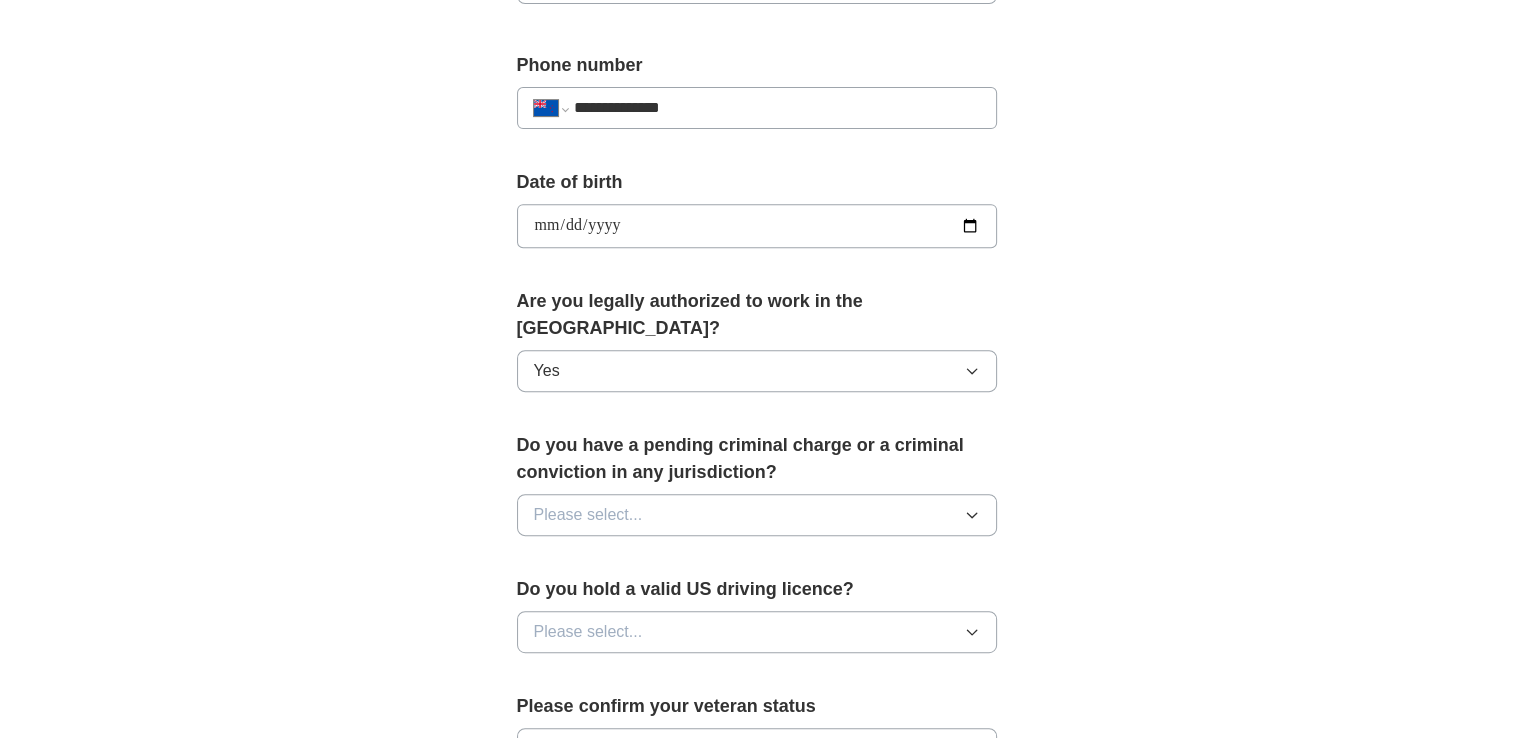 scroll, scrollTop: 778, scrollLeft: 0, axis: vertical 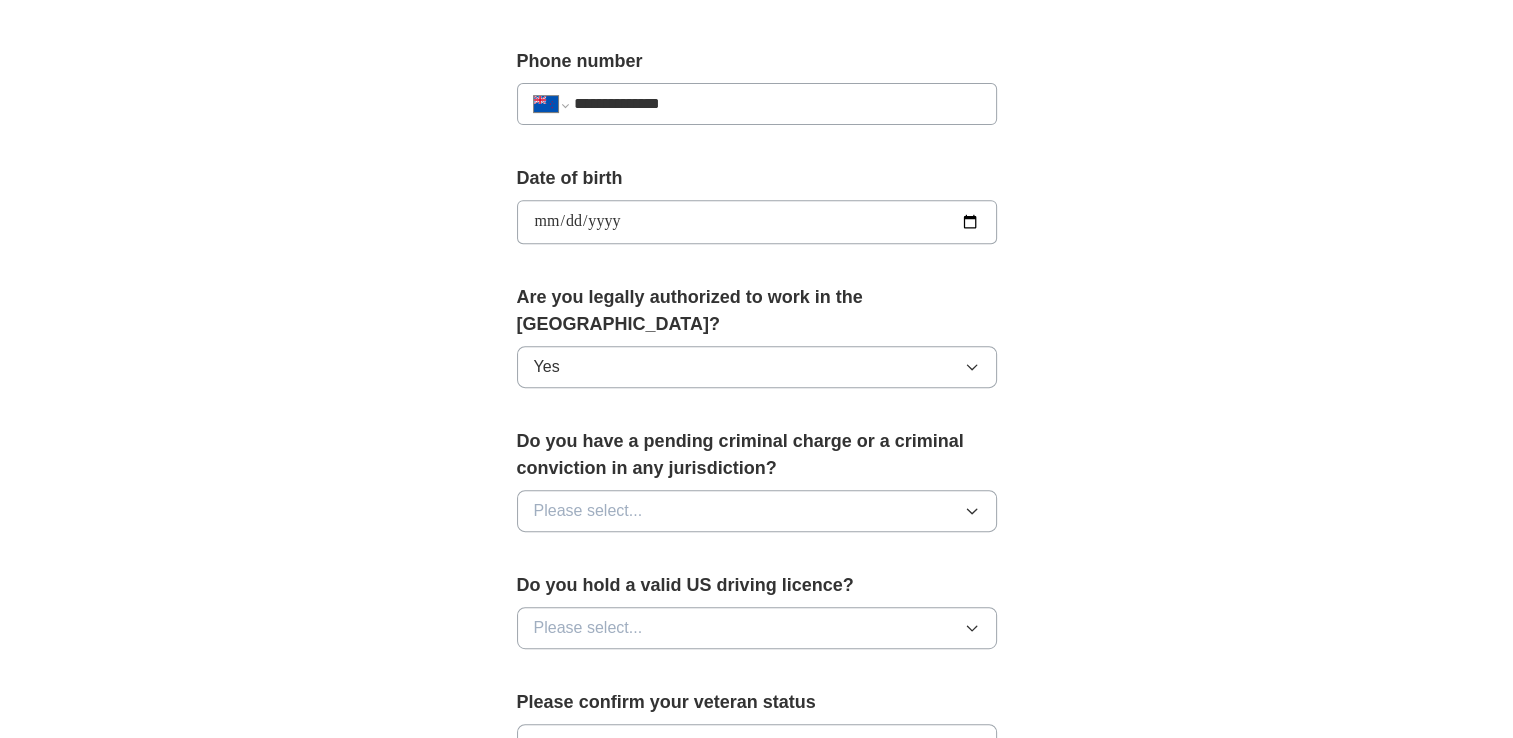 click on "Do you have a pending criminal charge or a criminal conviction in any jurisdiction? Please select..." at bounding box center (757, 488) 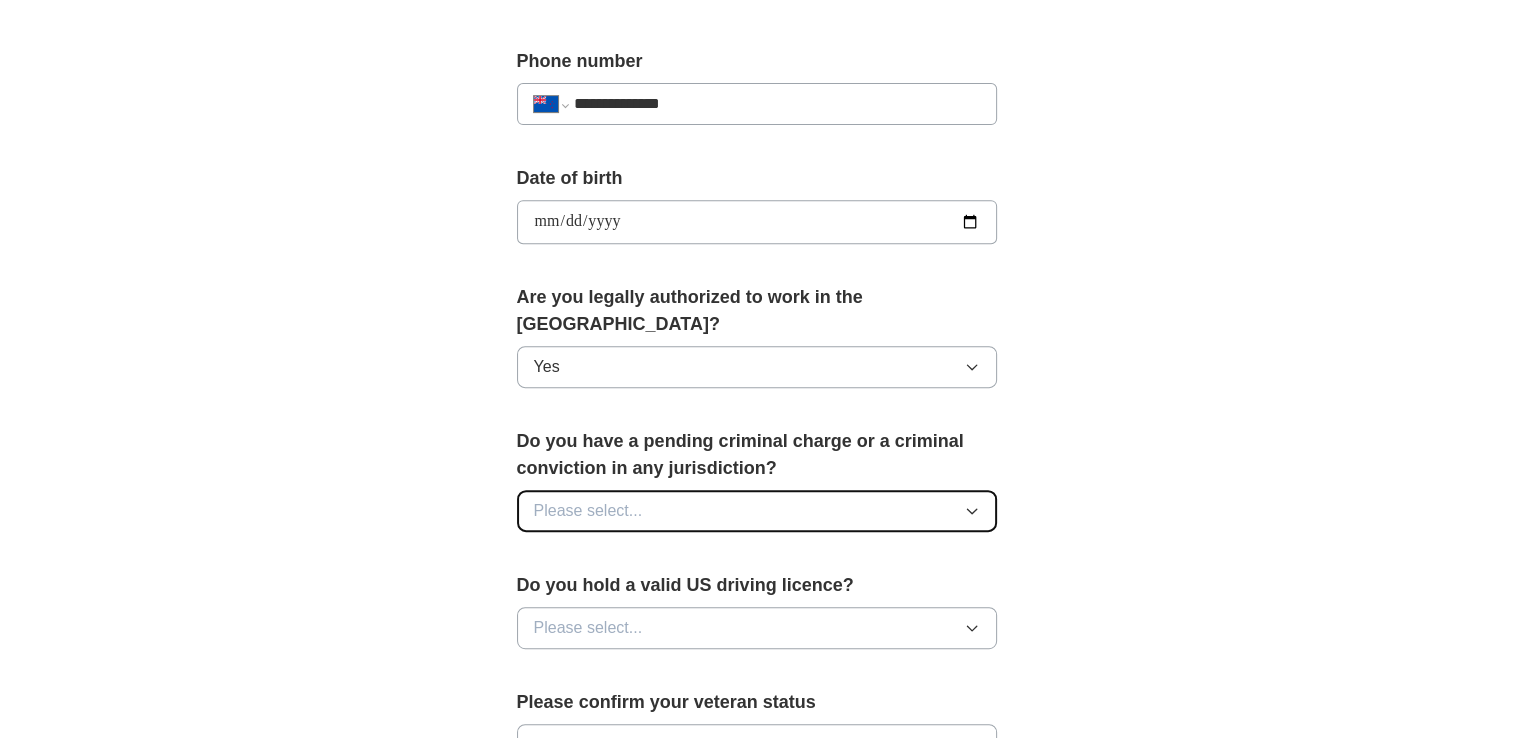 click on "Please select..." at bounding box center (757, 511) 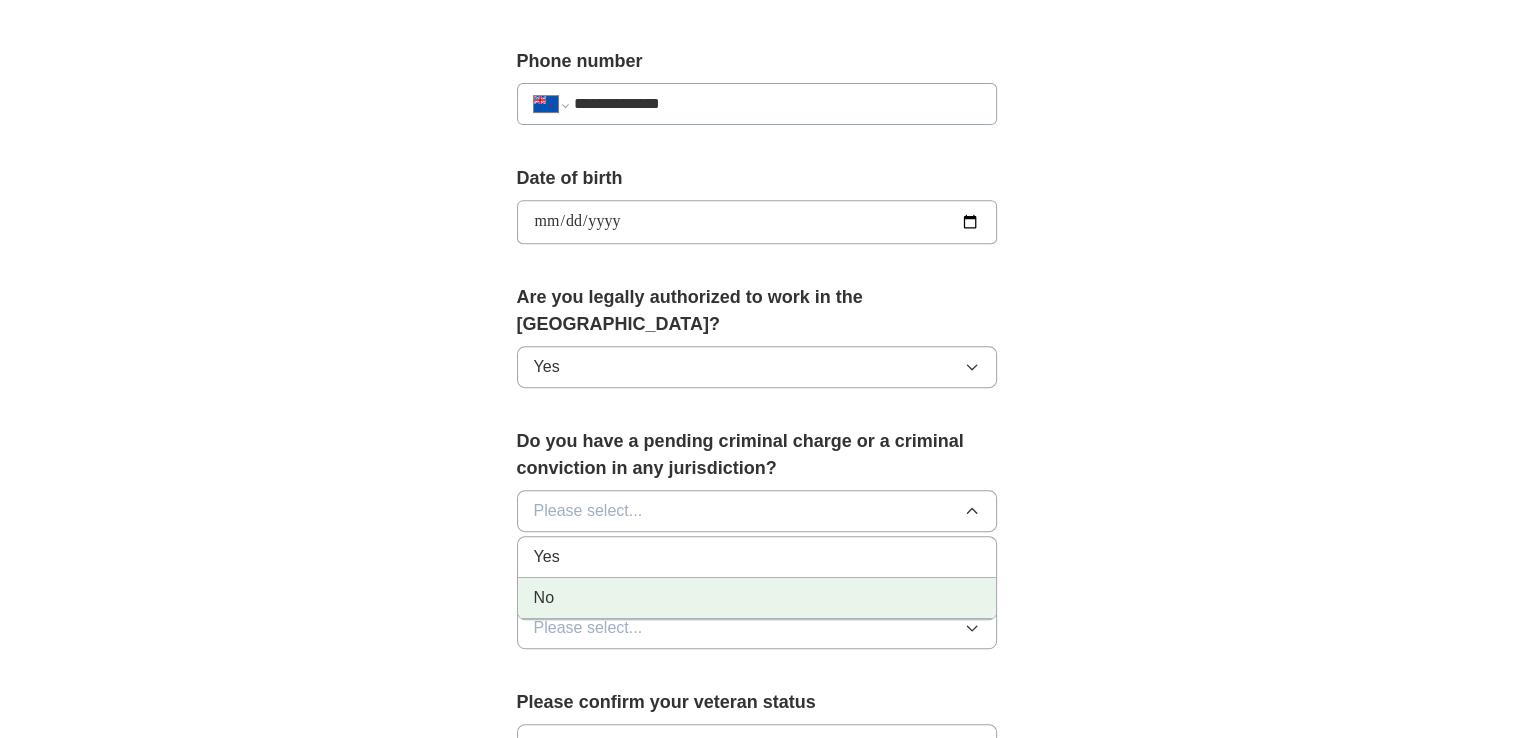 click on "No" at bounding box center (757, 598) 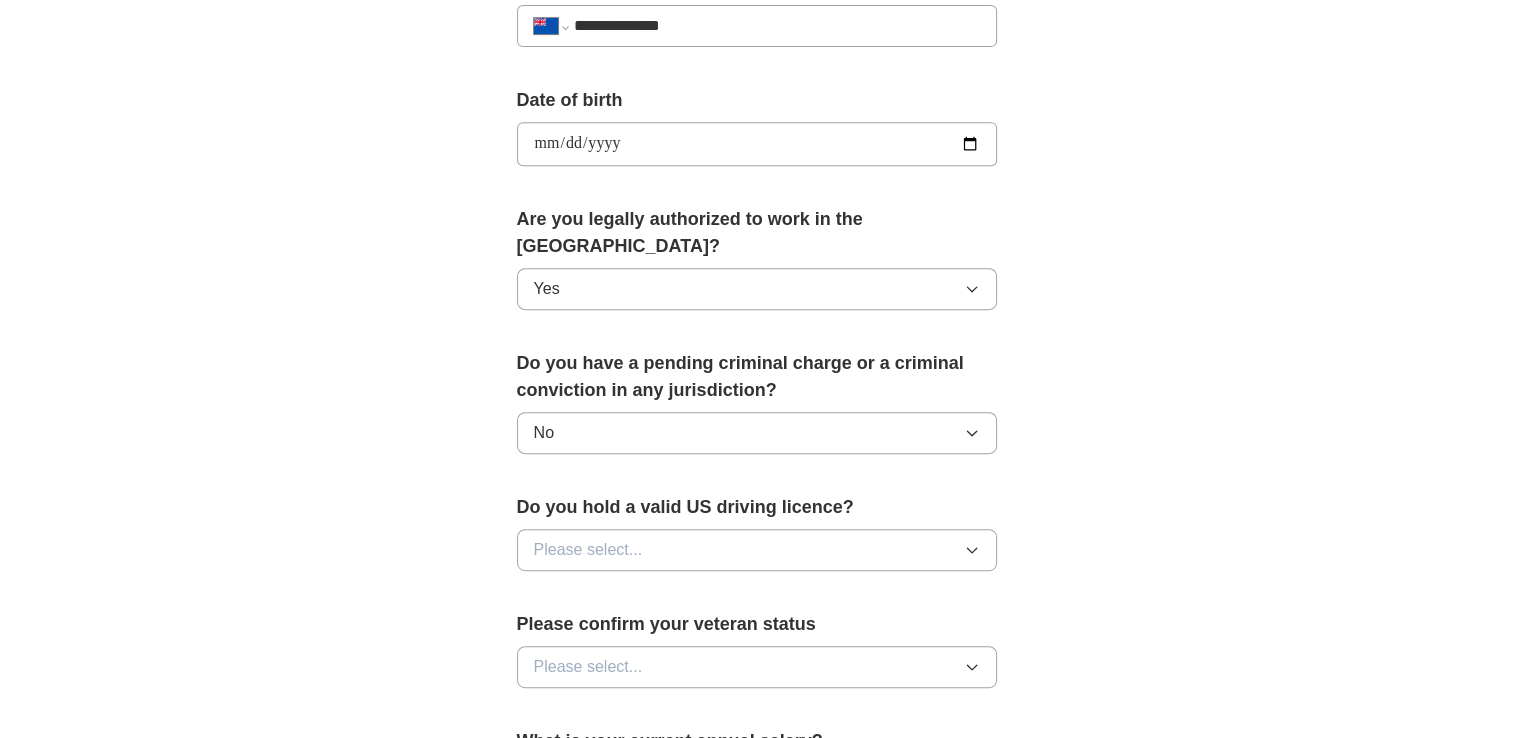 scroll, scrollTop: 860, scrollLeft: 0, axis: vertical 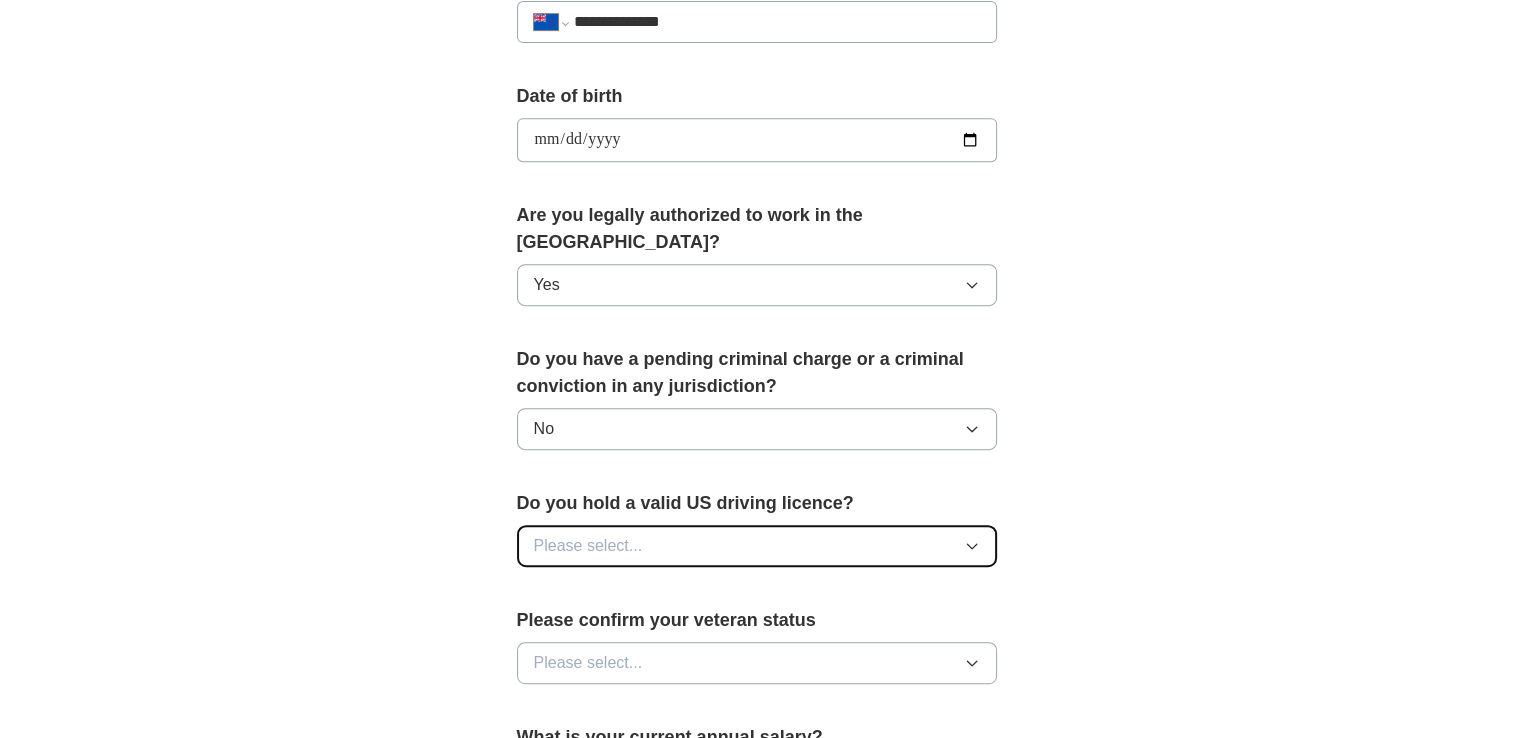 click on "Please select..." at bounding box center [757, 546] 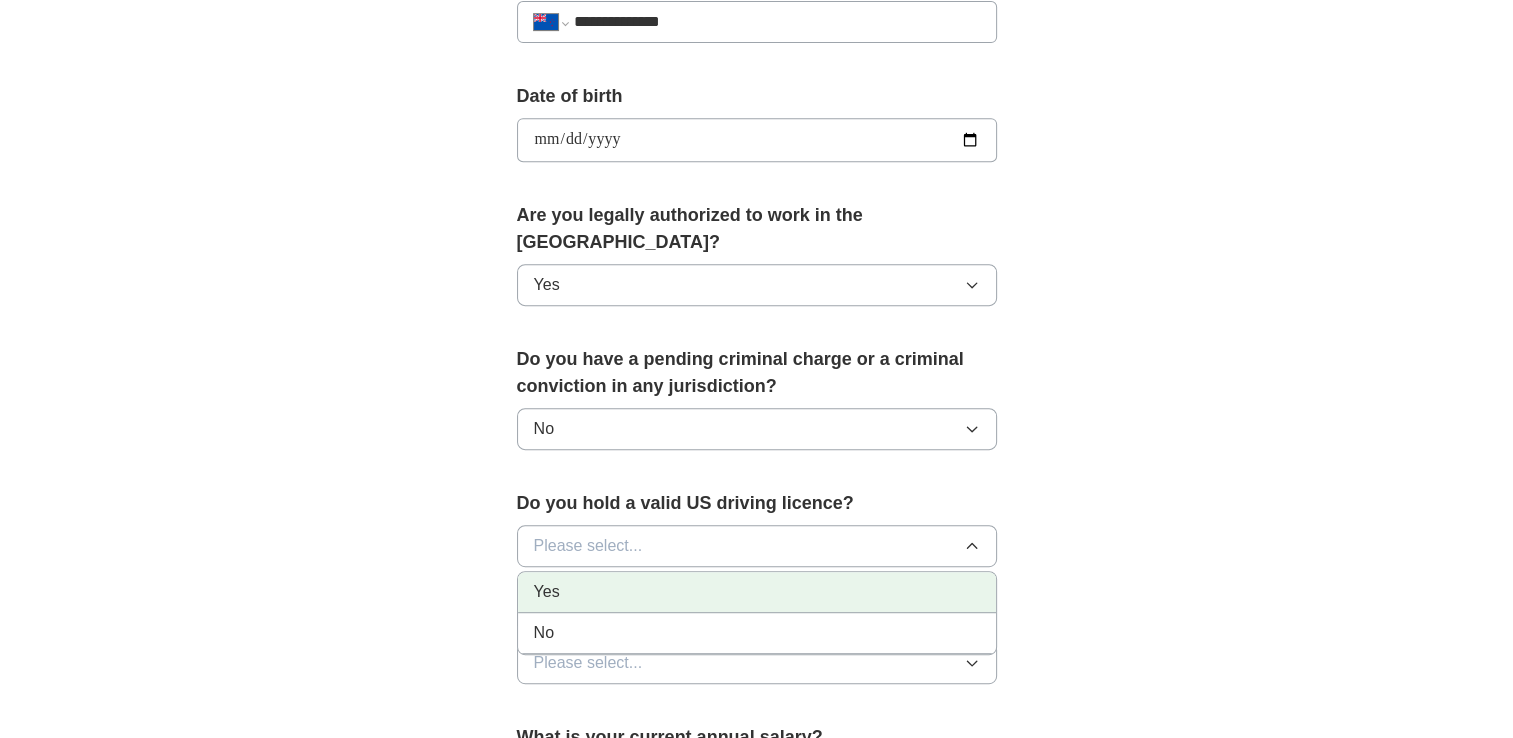 click on "Yes" at bounding box center [757, 592] 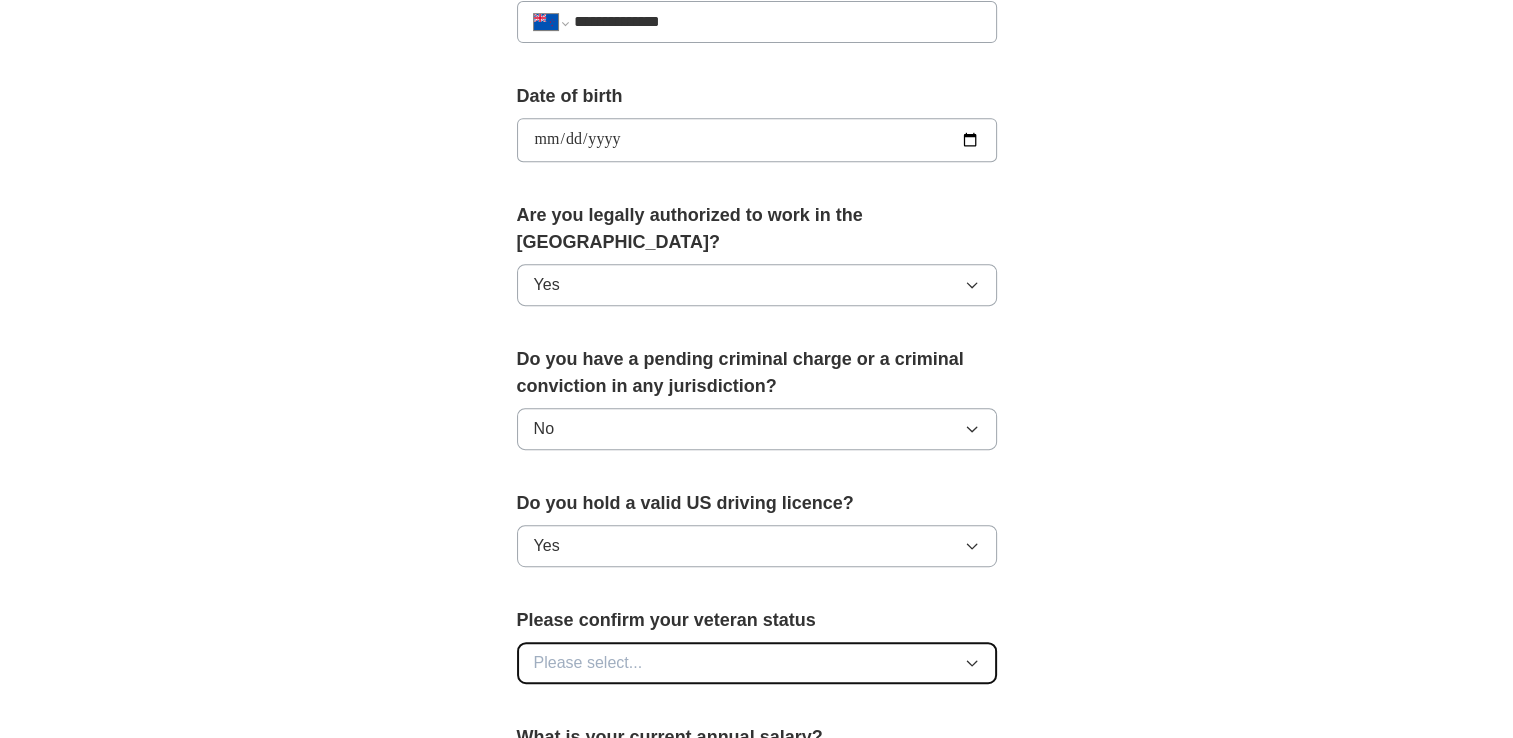 click on "Please select..." at bounding box center [757, 663] 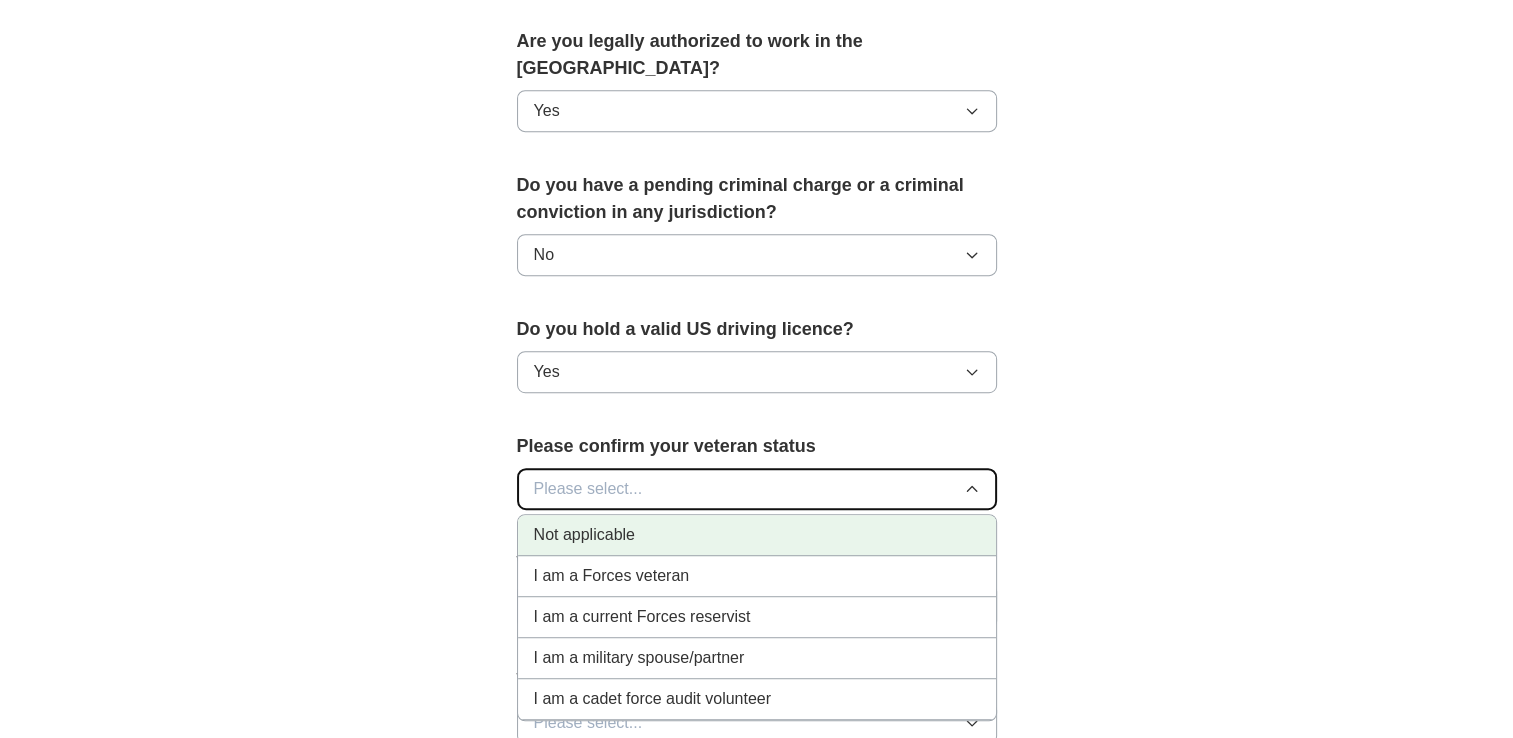 scroll, scrollTop: 1035, scrollLeft: 0, axis: vertical 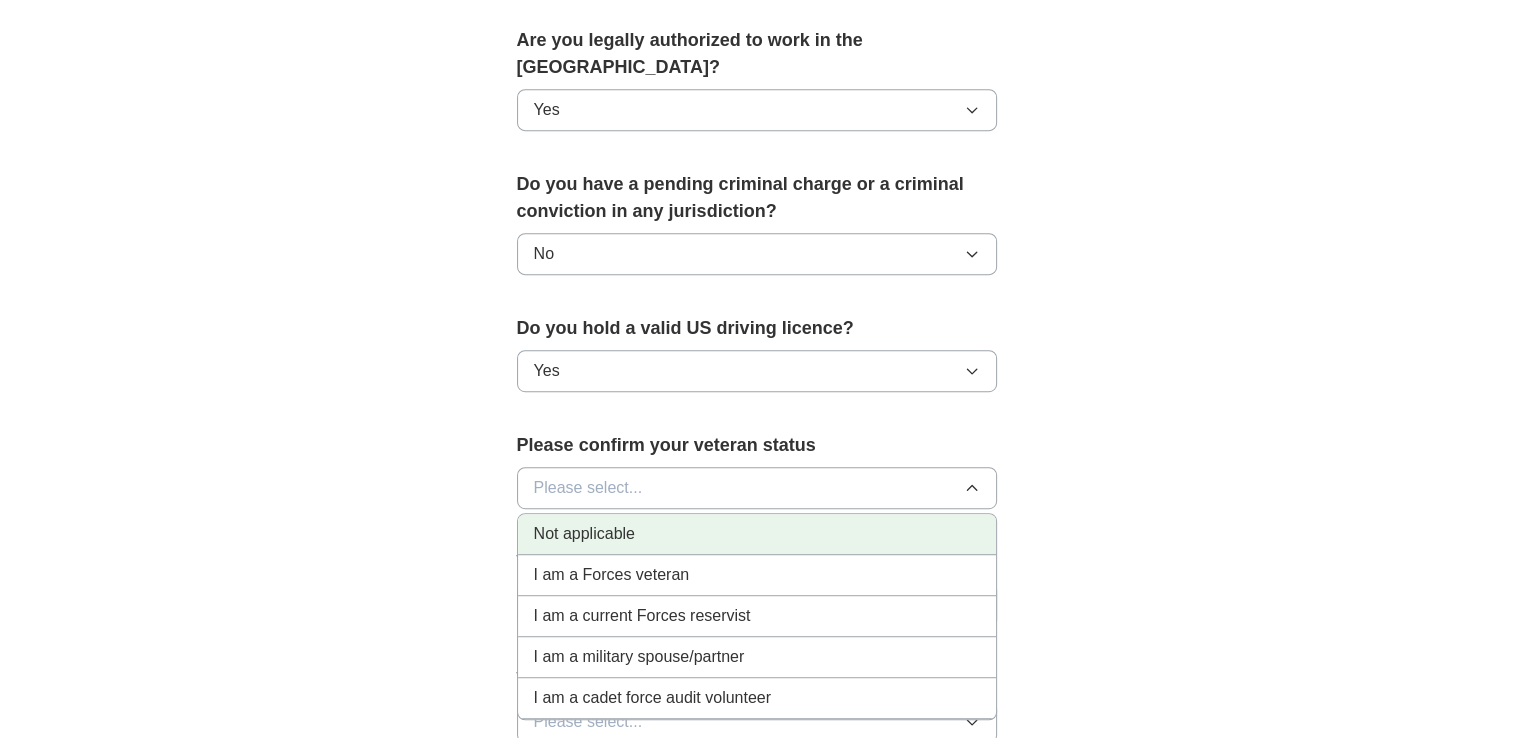 click on "Not applicable" at bounding box center (757, 534) 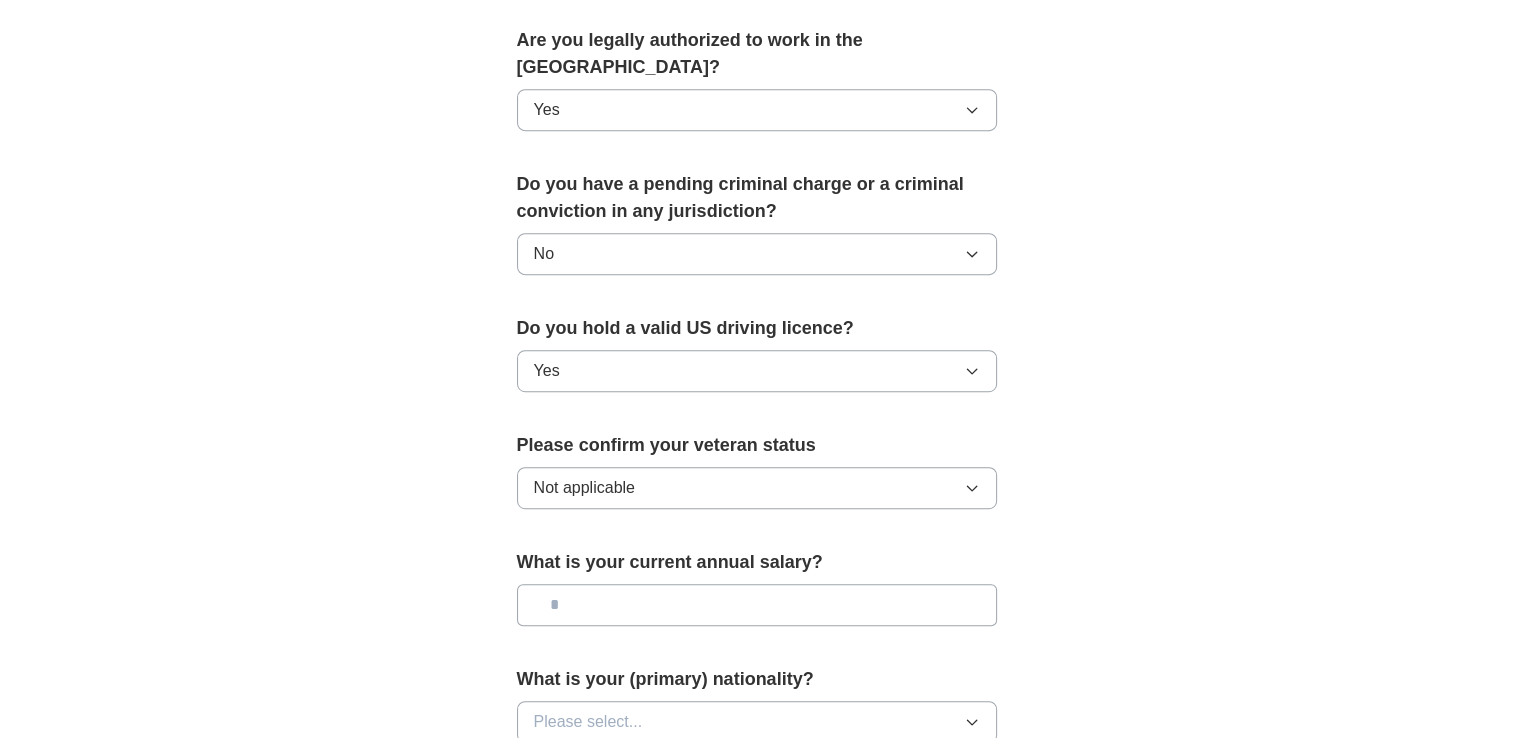 scroll, scrollTop: 1135, scrollLeft: 0, axis: vertical 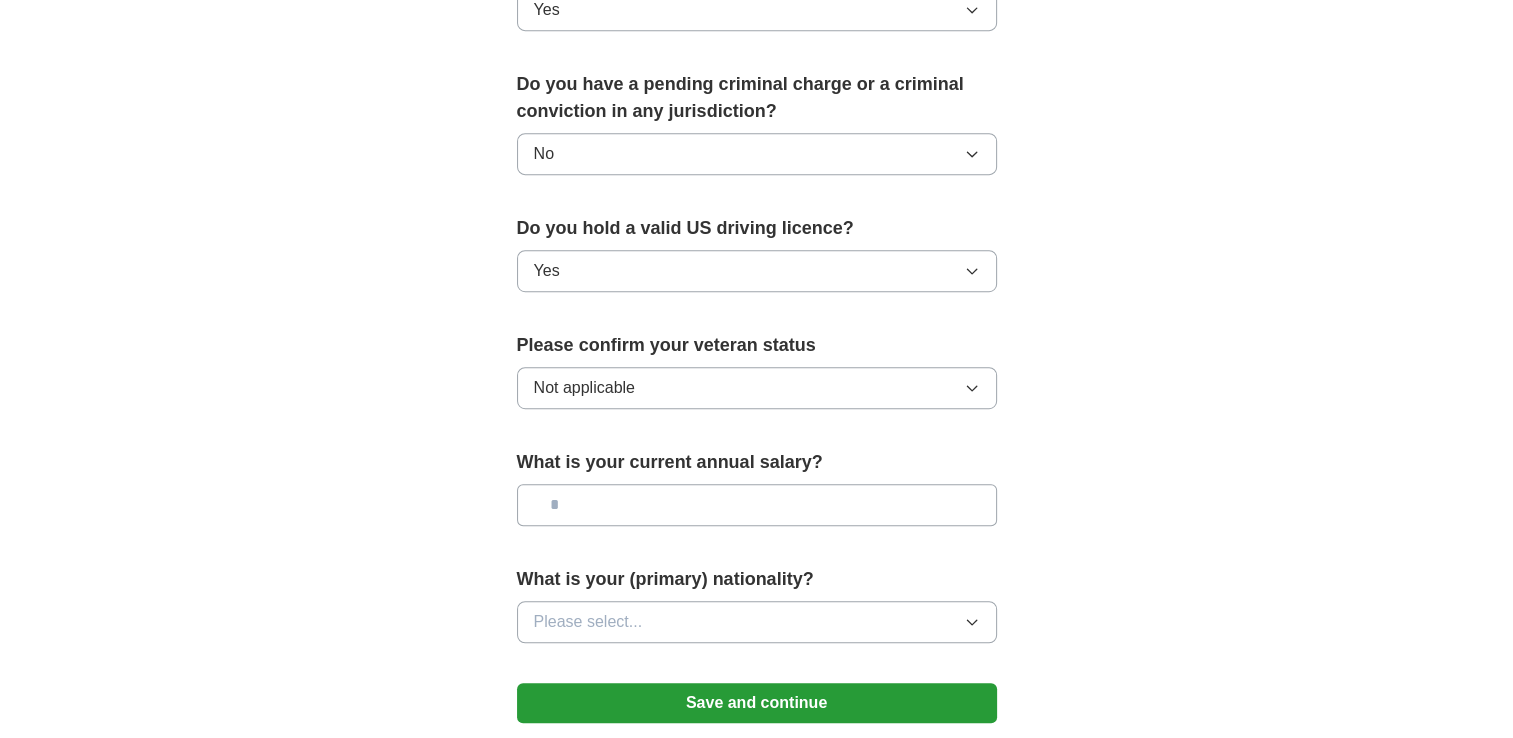 click at bounding box center [757, 505] 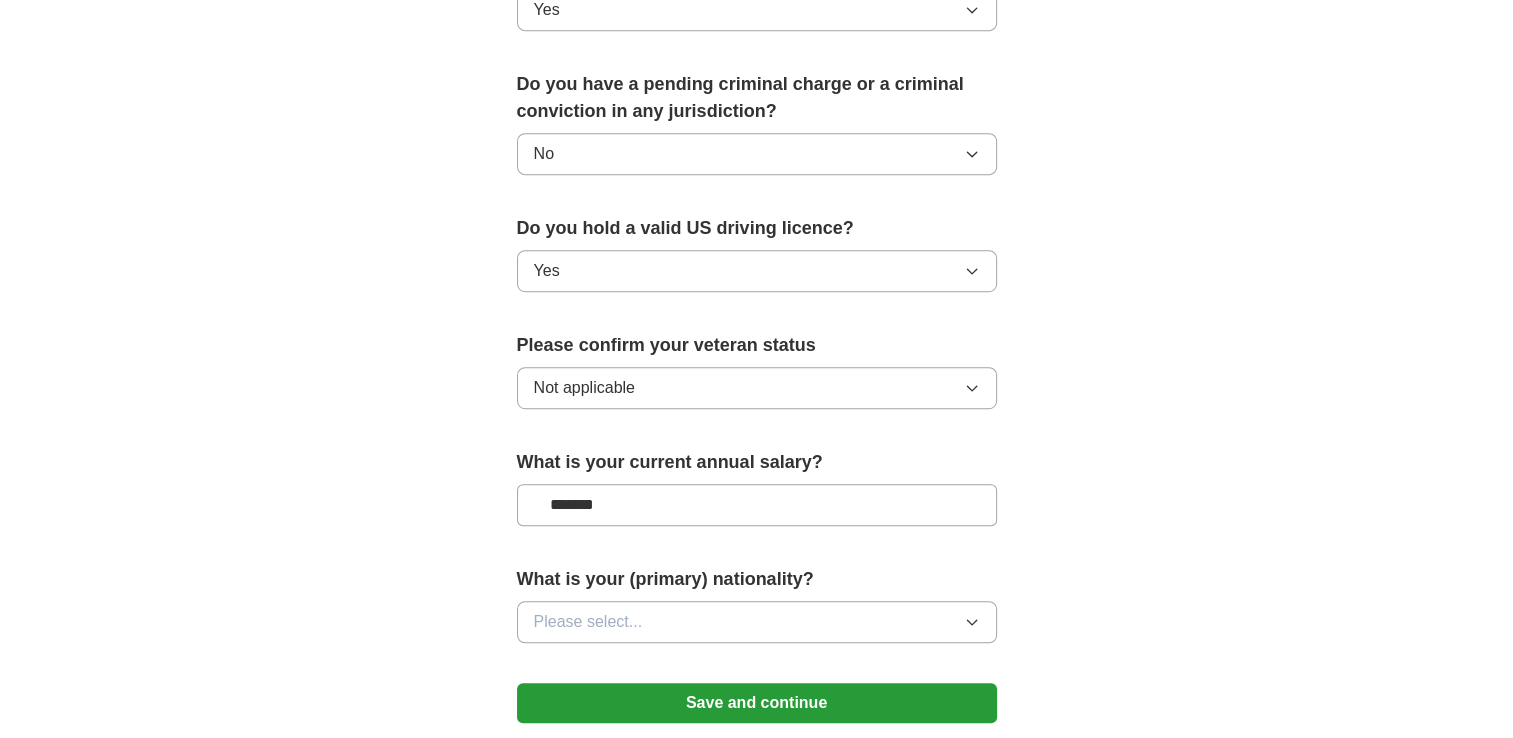 type on "*******" 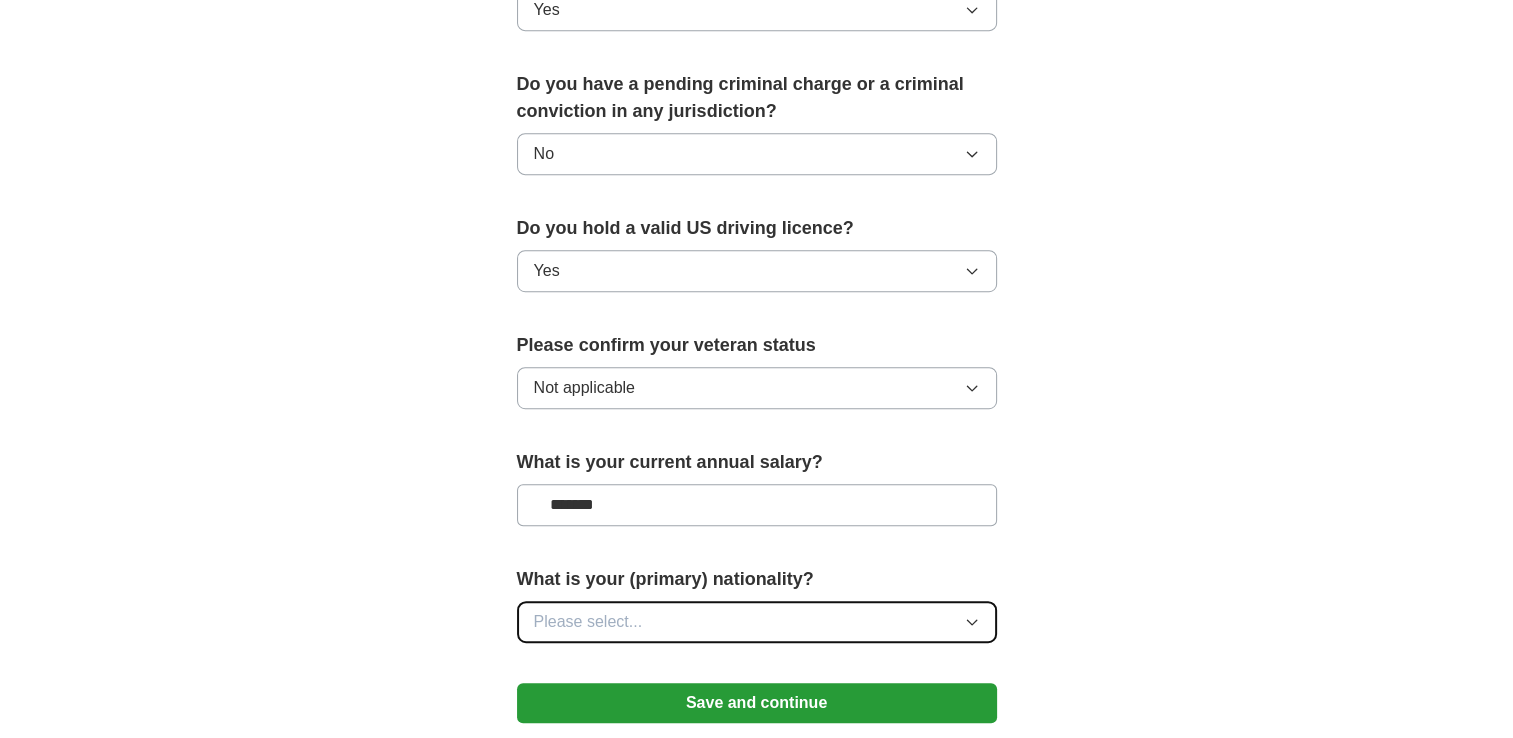 click on "Please select..." at bounding box center (757, 622) 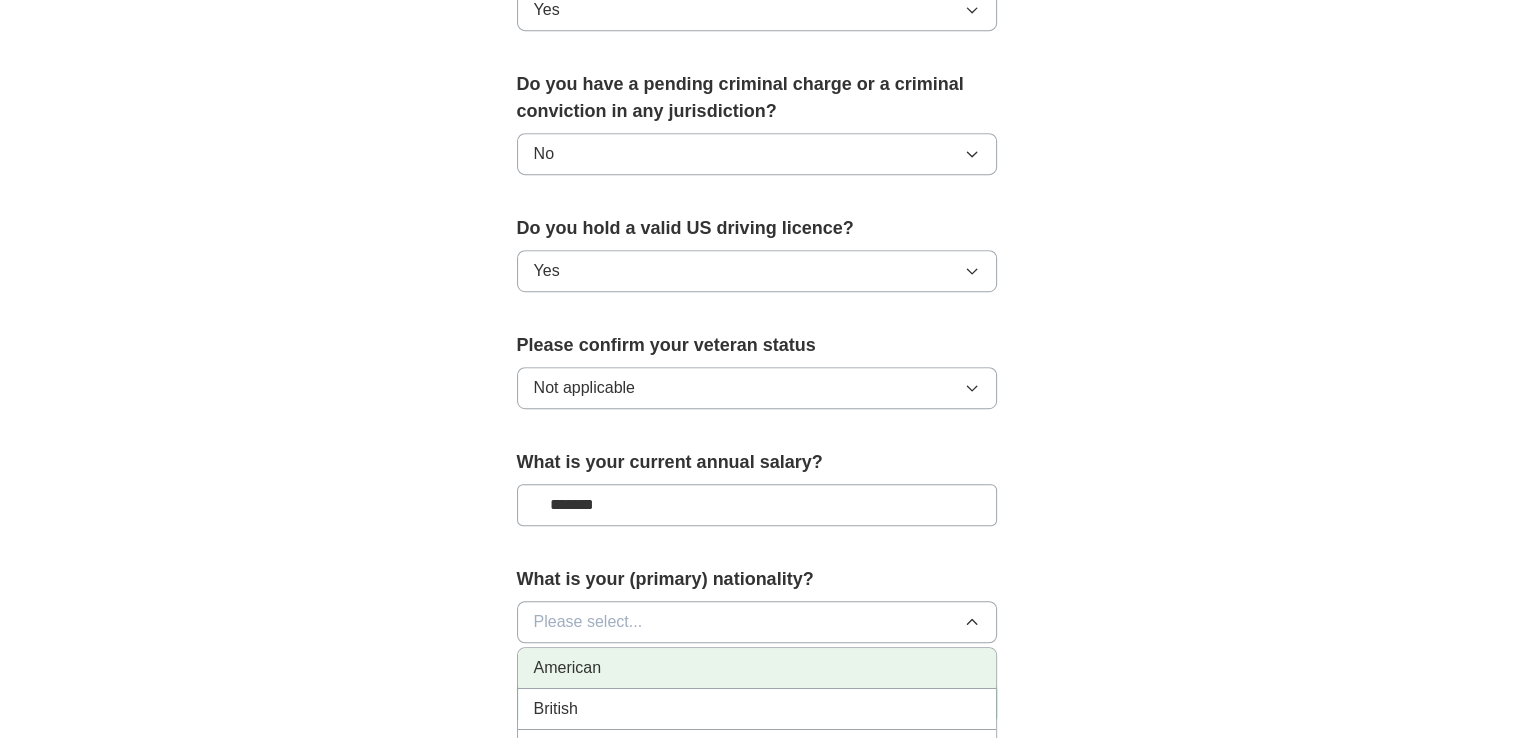 click on "American" at bounding box center (757, 668) 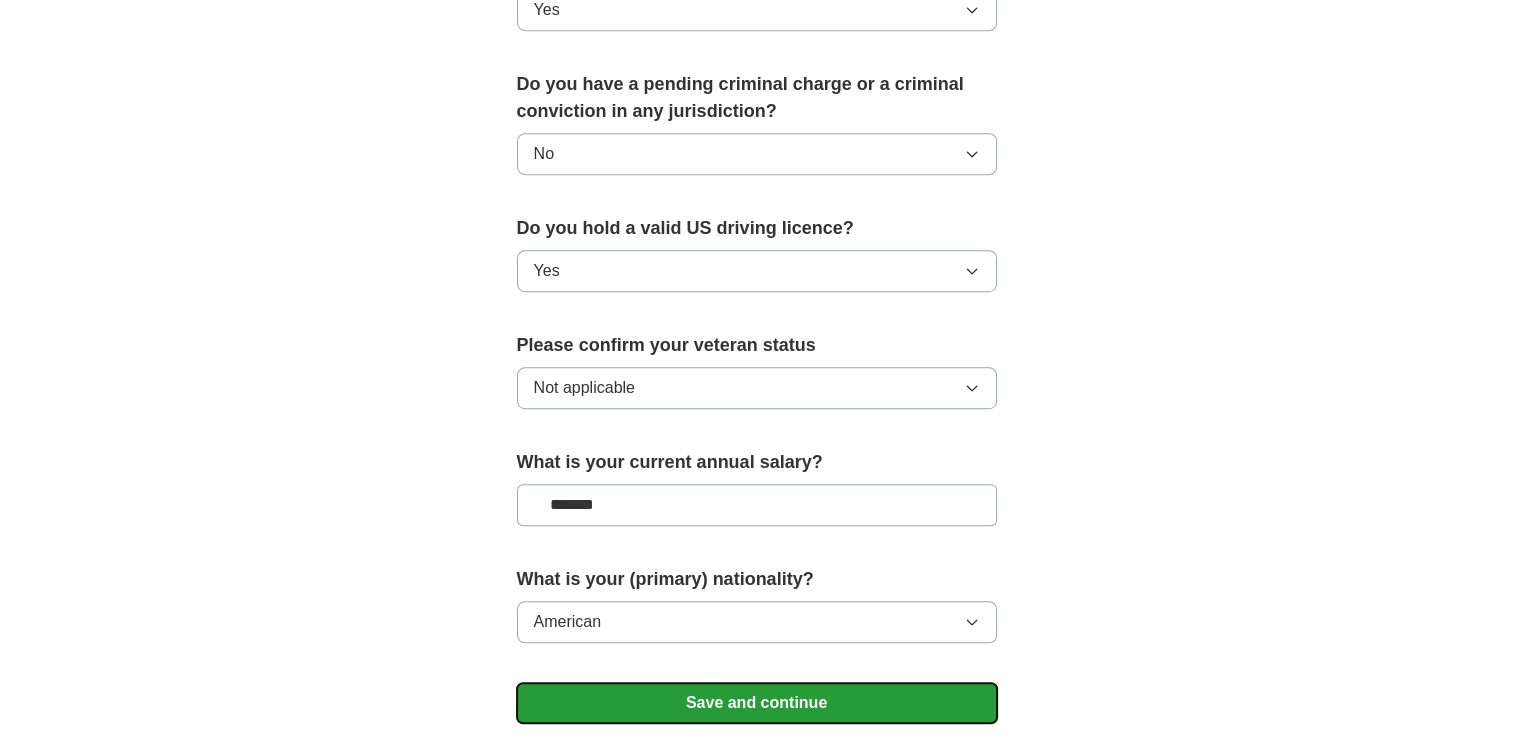 click on "Save and continue" at bounding box center [757, 703] 